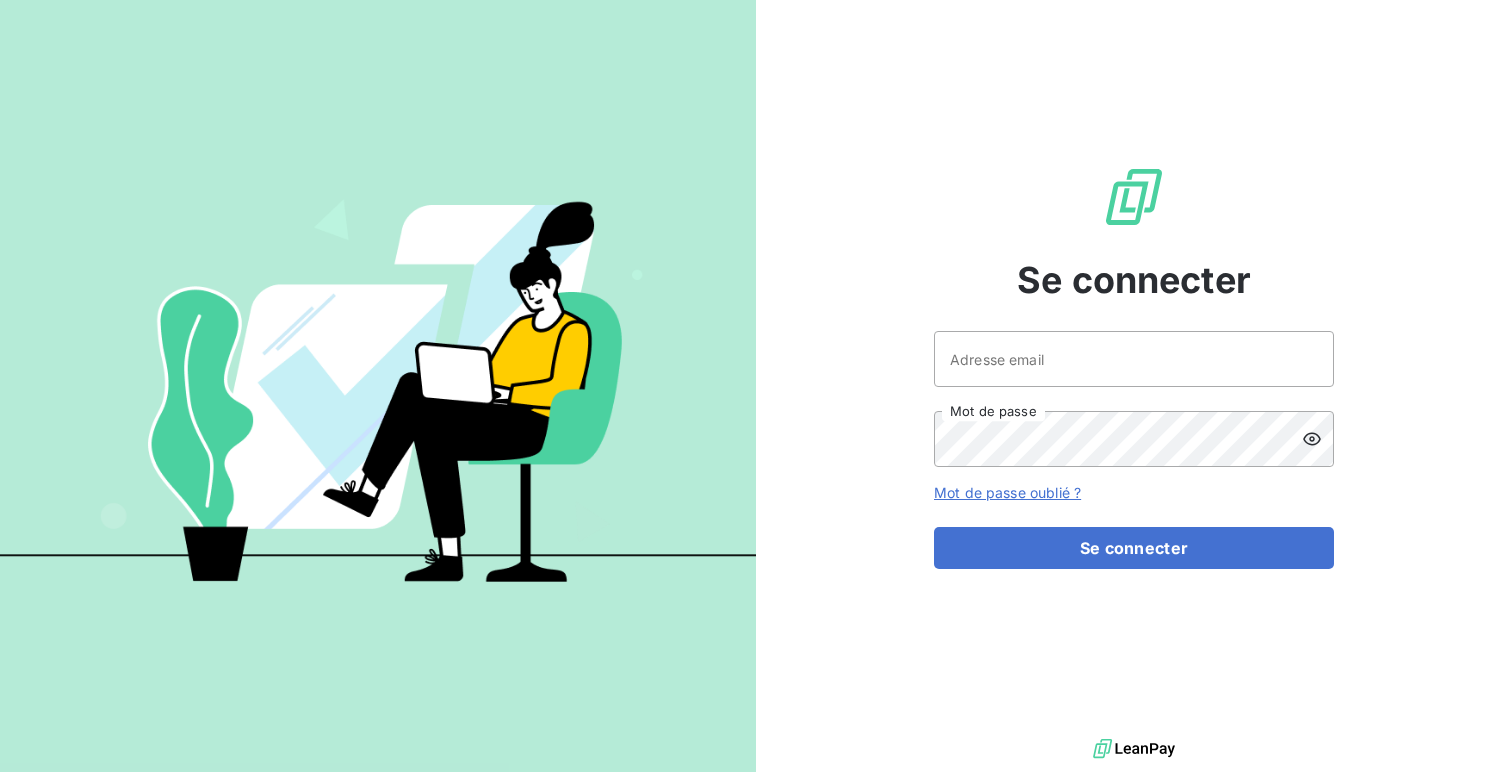 scroll, scrollTop: 0, scrollLeft: 0, axis: both 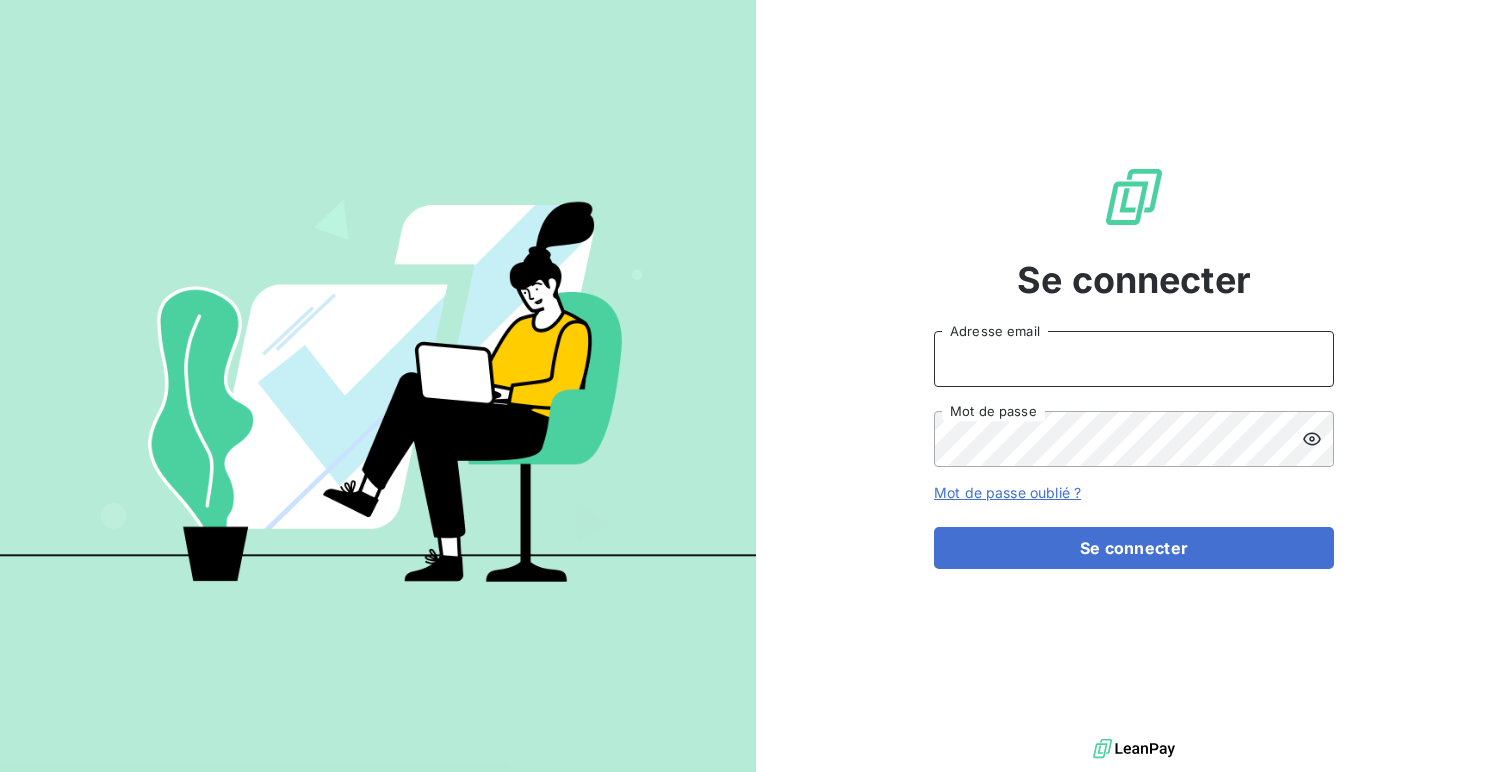click on "Adresse email" at bounding box center [1134, 359] 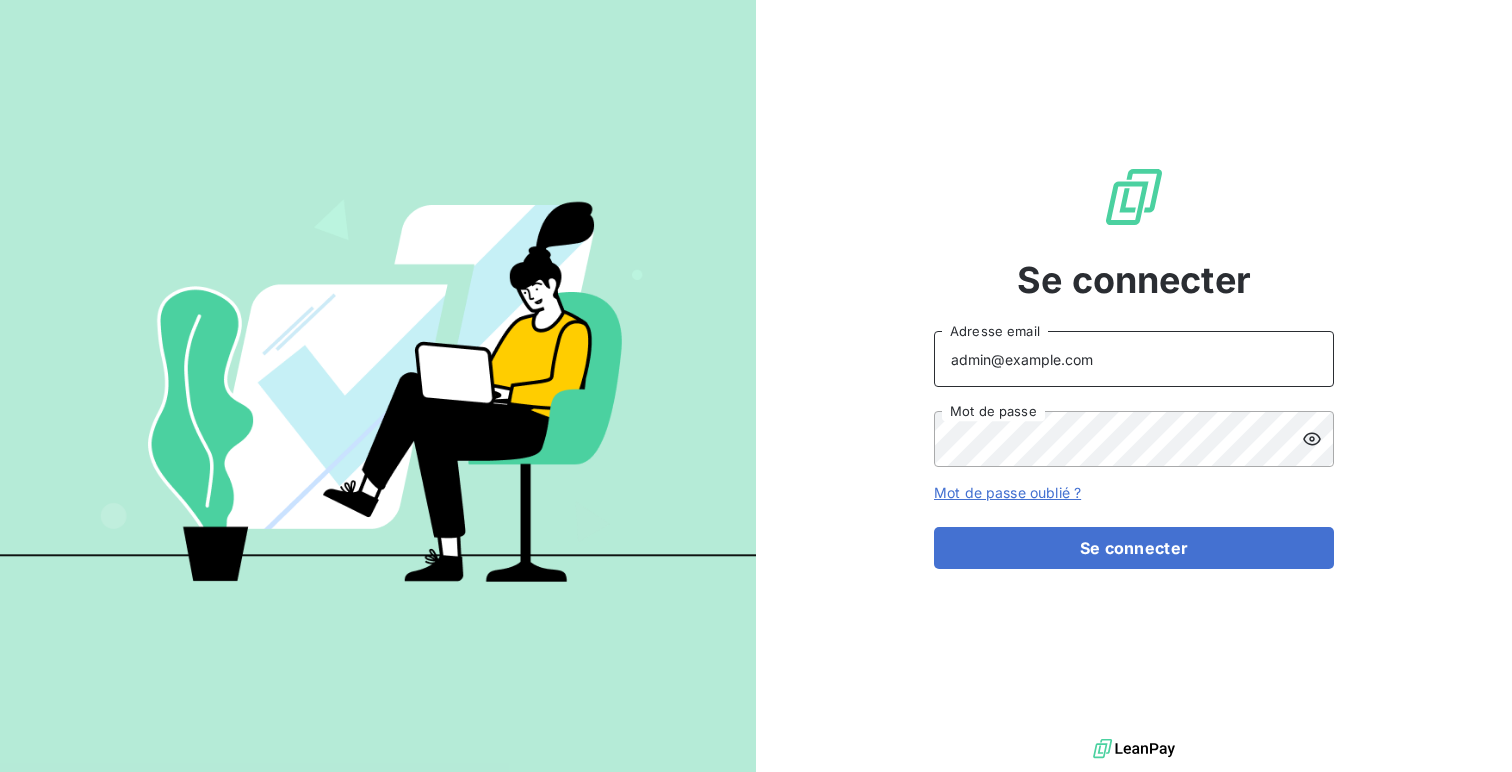 type on "admin@demo" 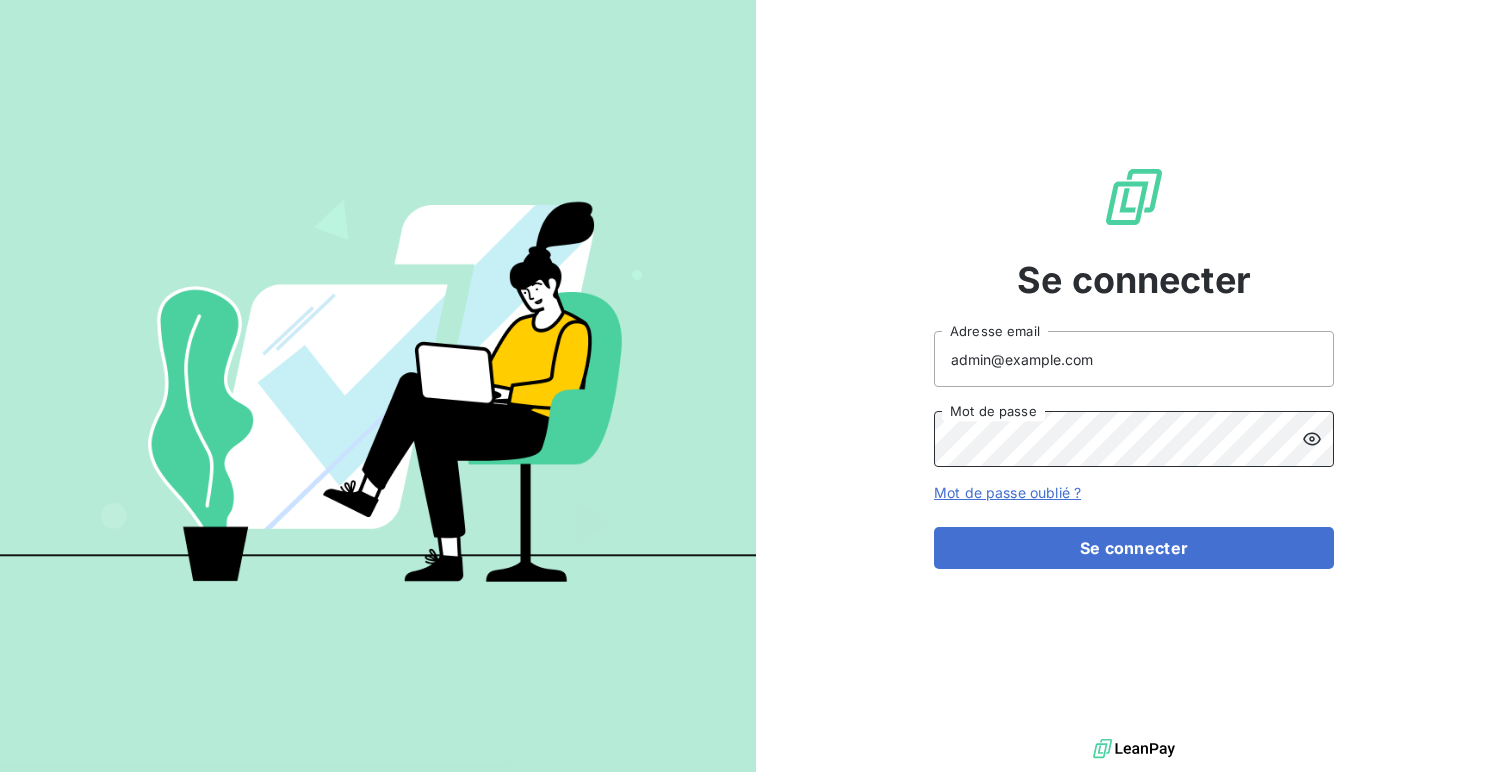 click on "Se connecter" at bounding box center (1134, 548) 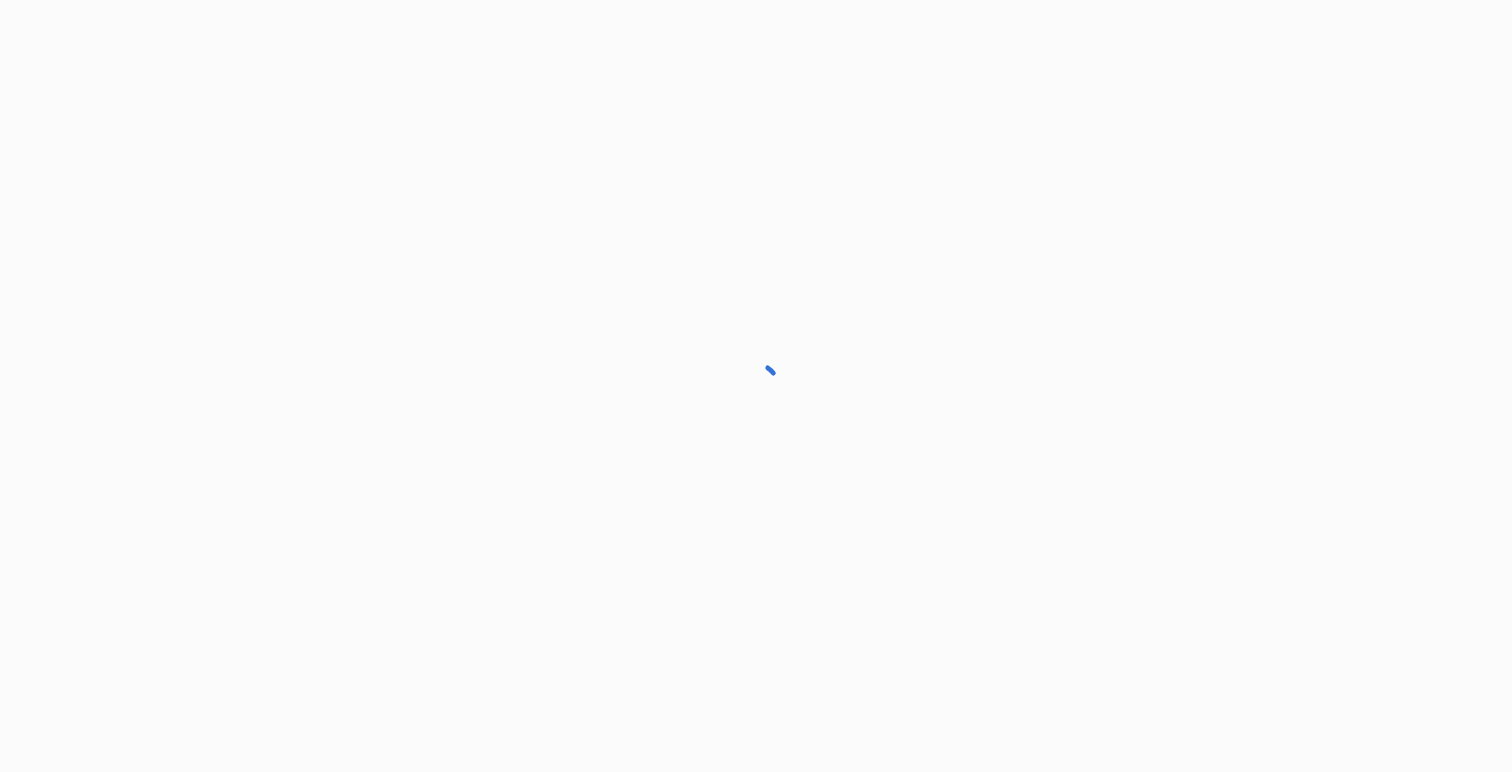 scroll, scrollTop: 0, scrollLeft: 0, axis: both 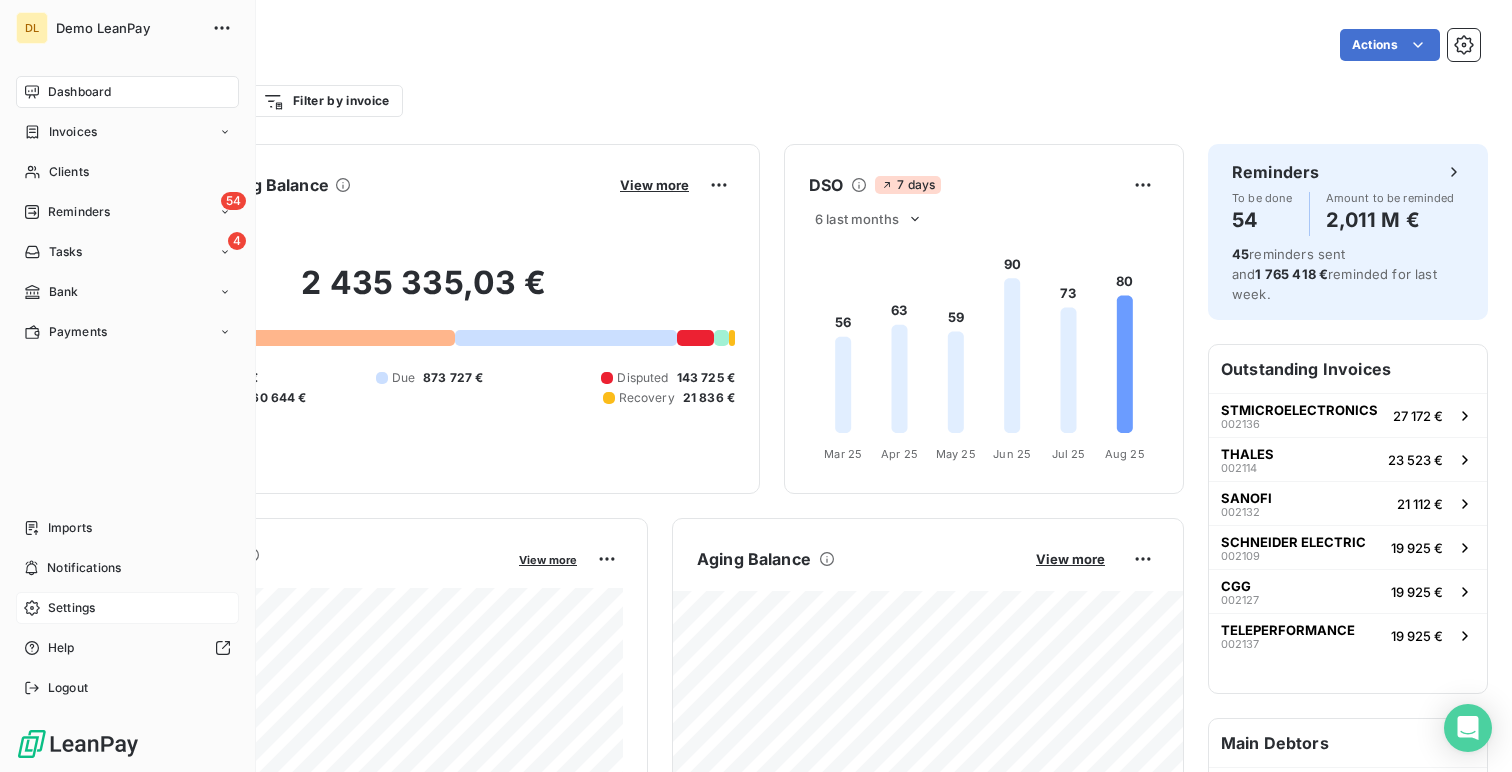 click on "Settings" at bounding box center [71, 608] 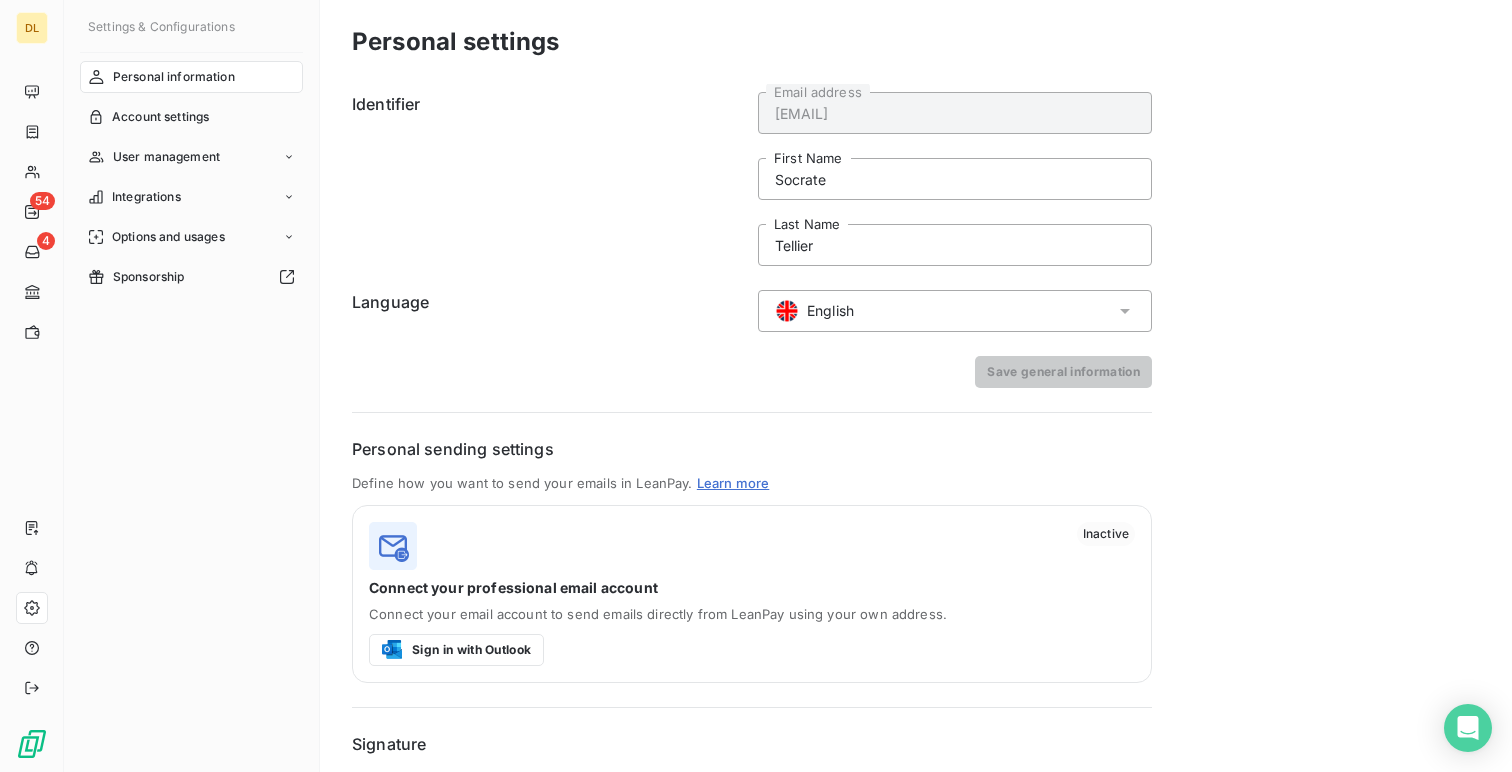 click on "English" at bounding box center [955, 311] 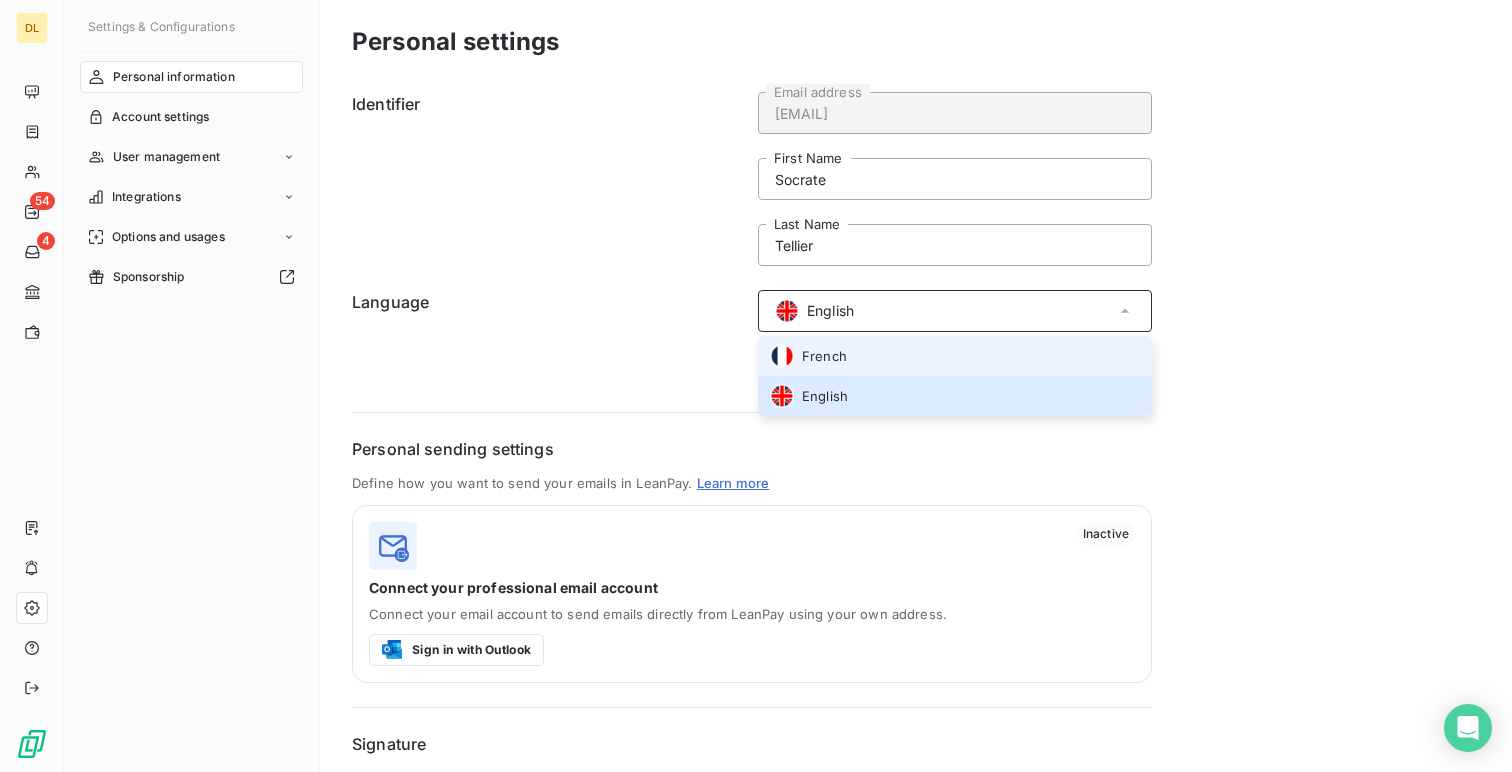 click on "French" at bounding box center (955, 356) 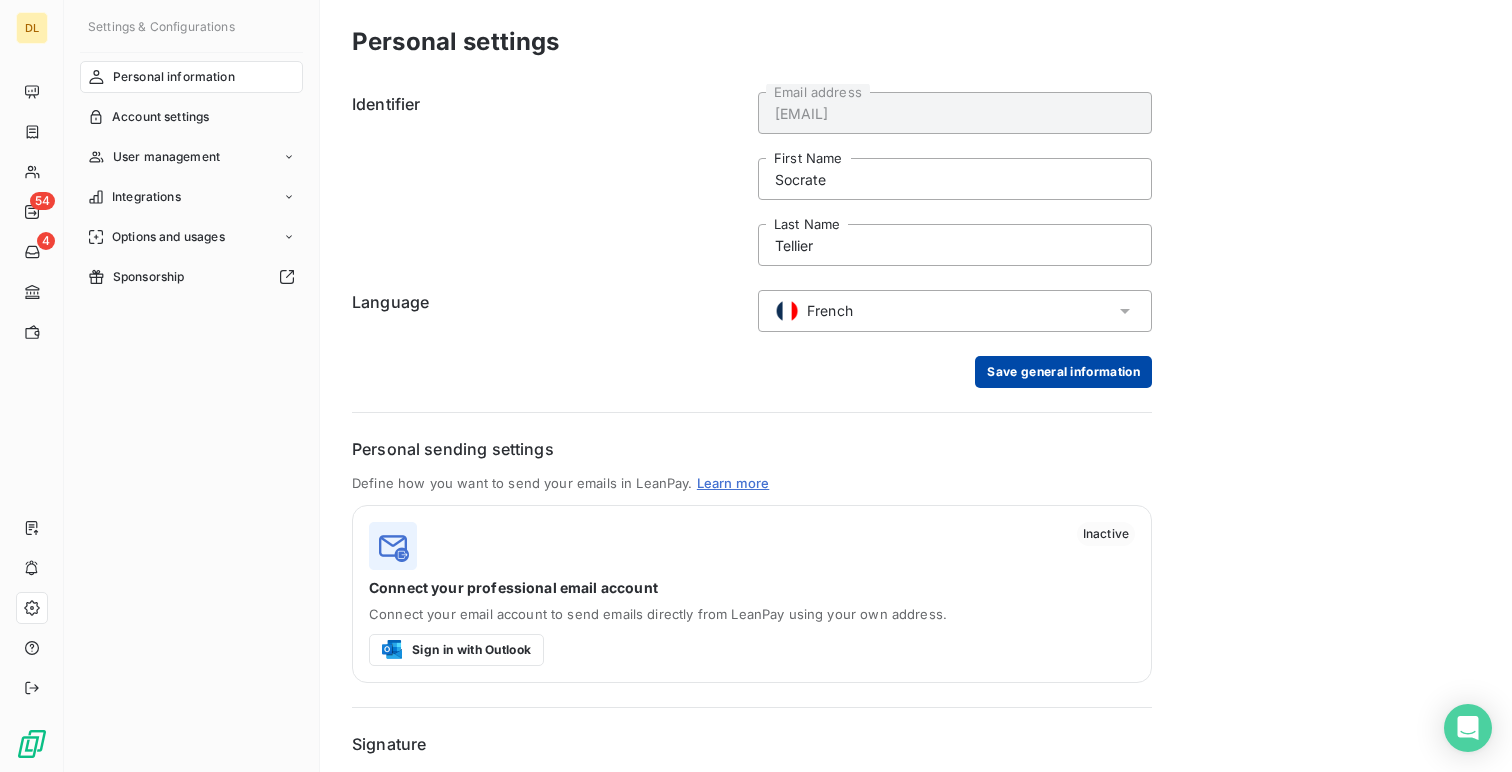 click on "Save general information" at bounding box center (1063, 372) 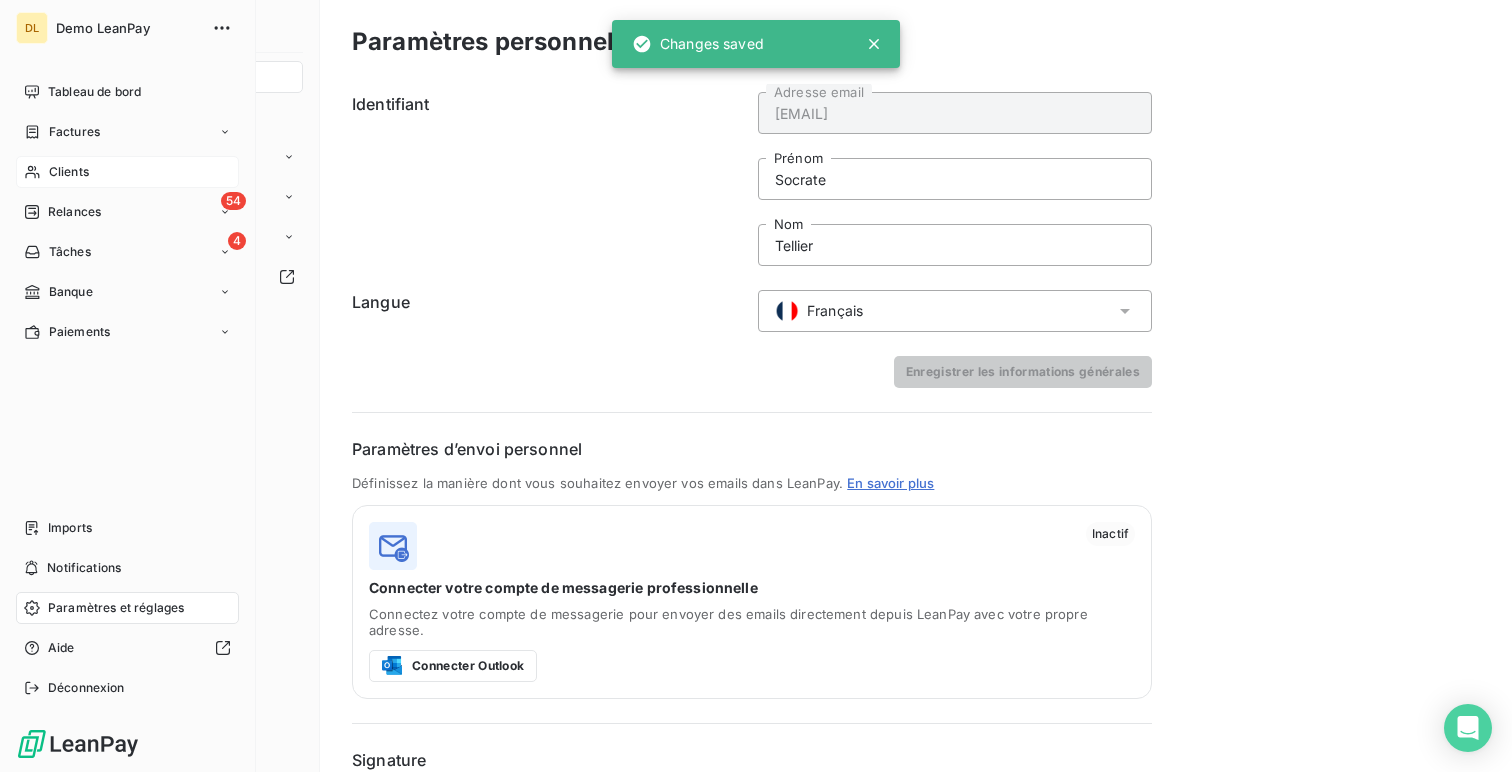 click on "Clients" at bounding box center [127, 172] 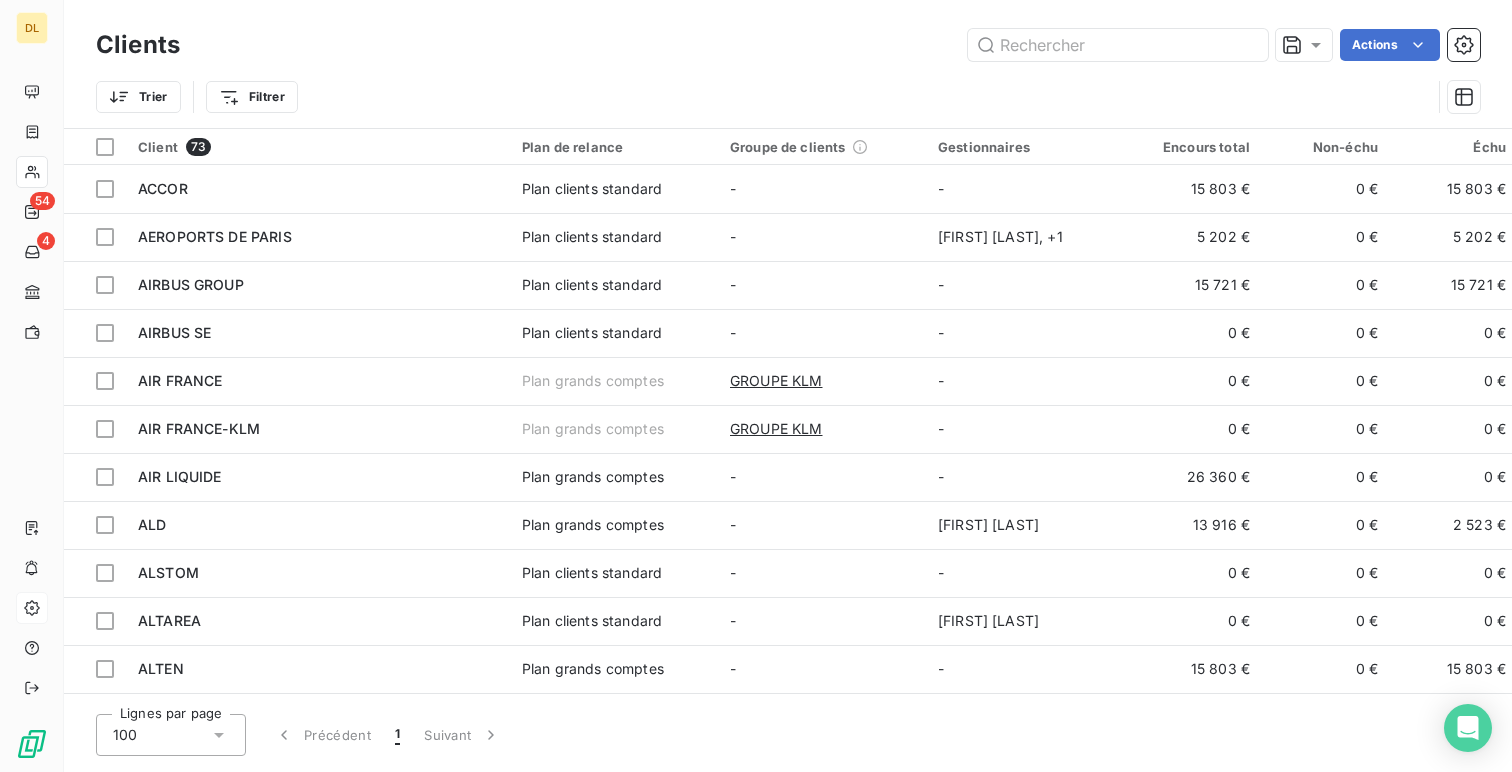 click on "AIRBUS GROUP" at bounding box center (318, 285) 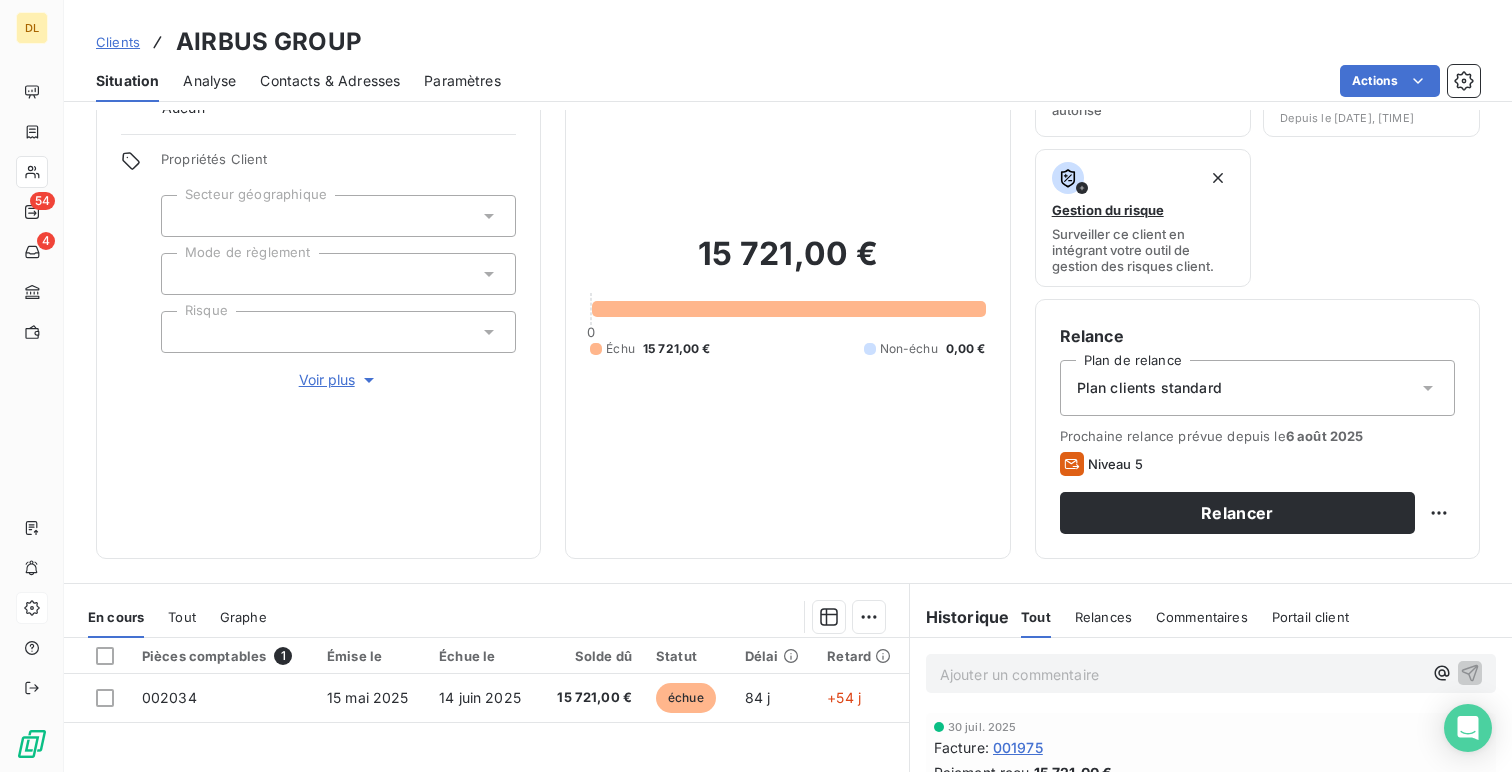 scroll, scrollTop: 110, scrollLeft: 0, axis: vertical 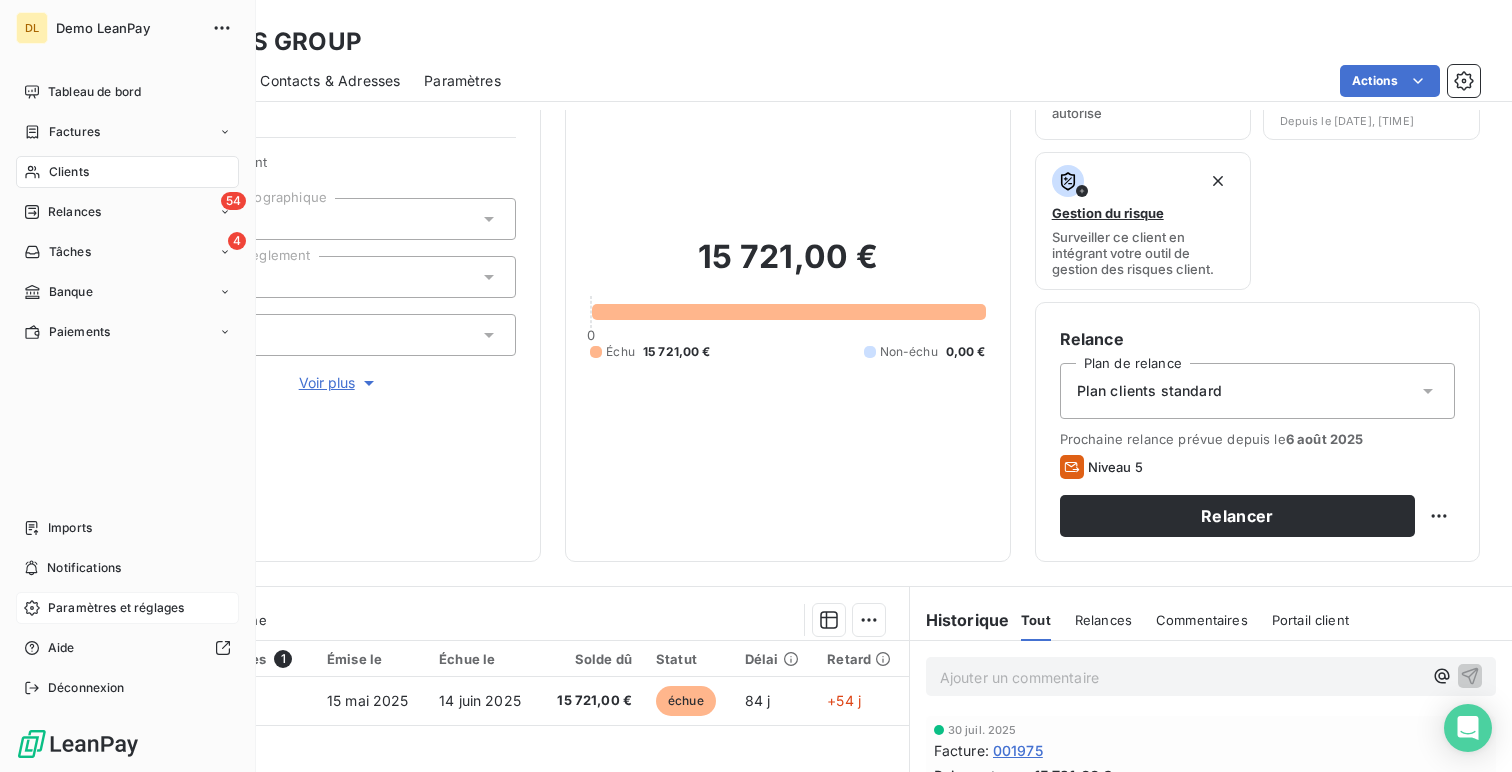 click on "Clients" at bounding box center [69, 172] 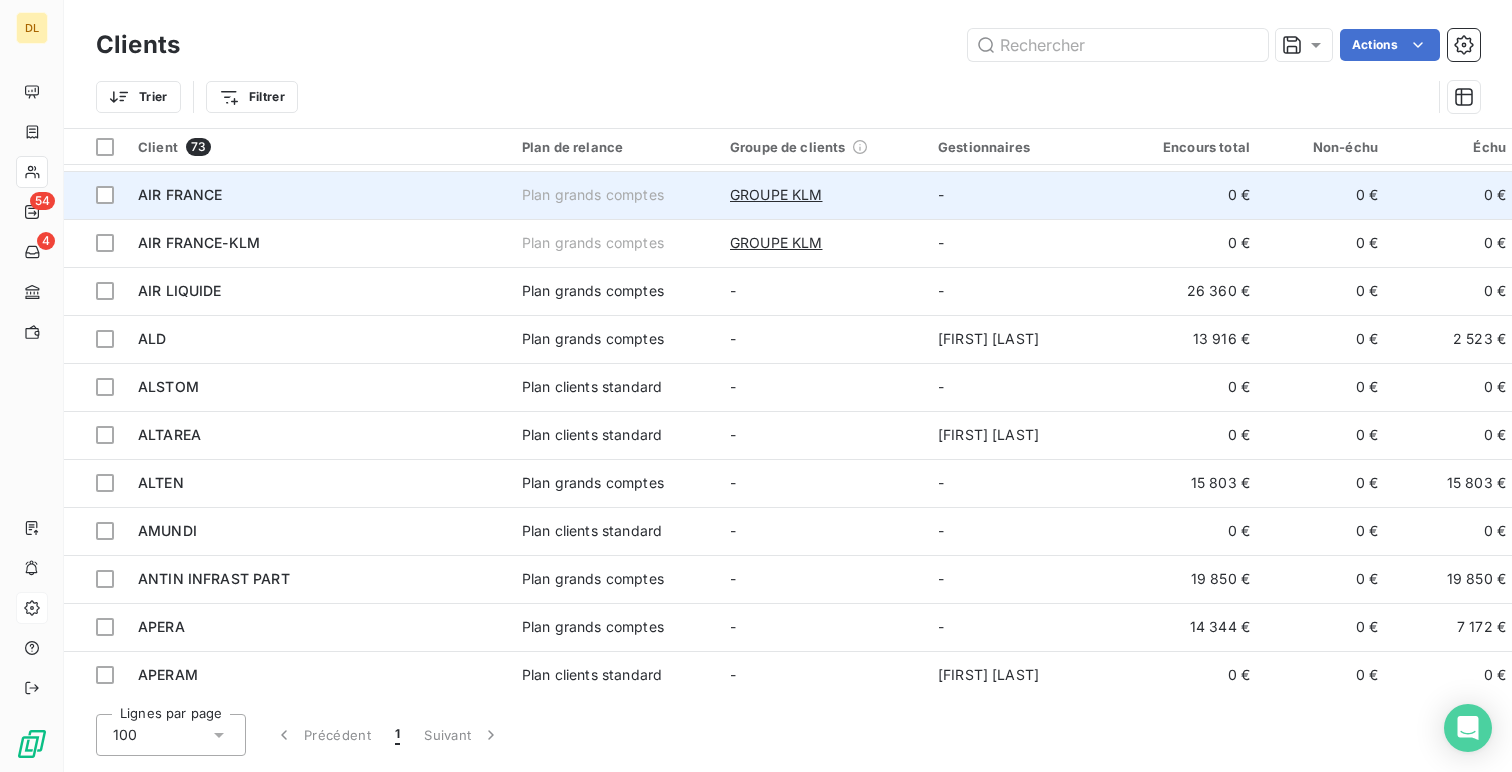 scroll, scrollTop: 205, scrollLeft: 0, axis: vertical 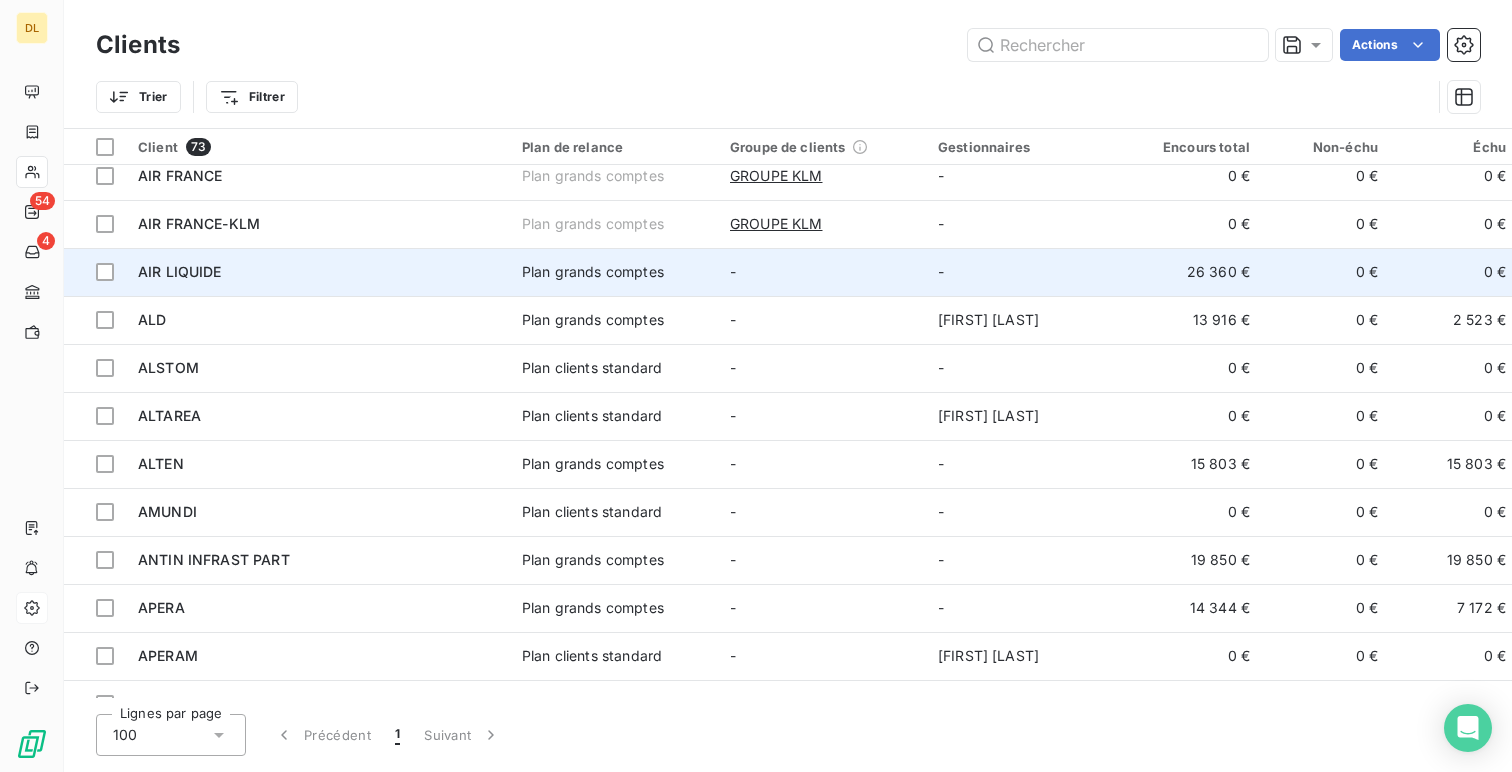 click on "AIR LIQUIDE" at bounding box center [318, 272] 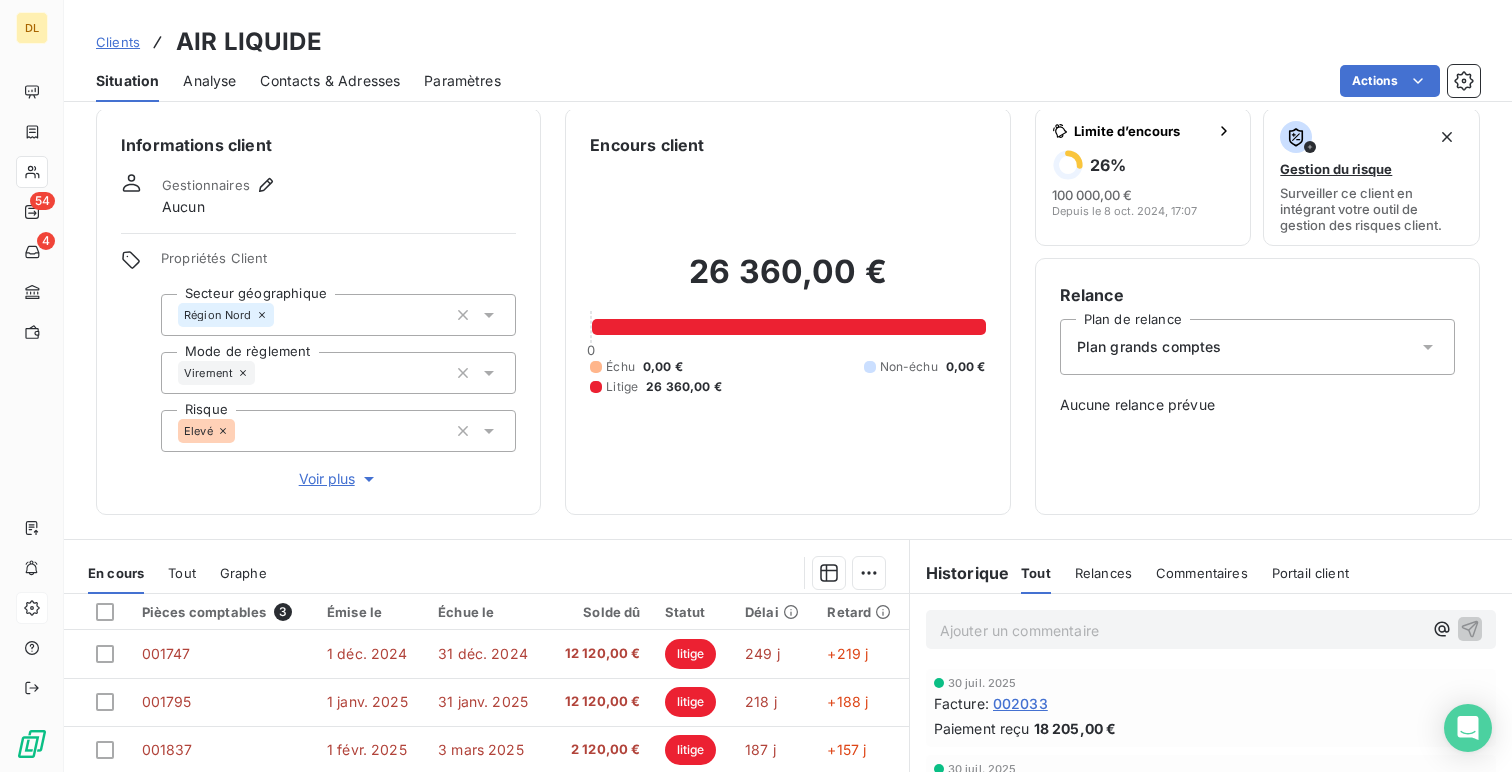 scroll, scrollTop: 0, scrollLeft: 0, axis: both 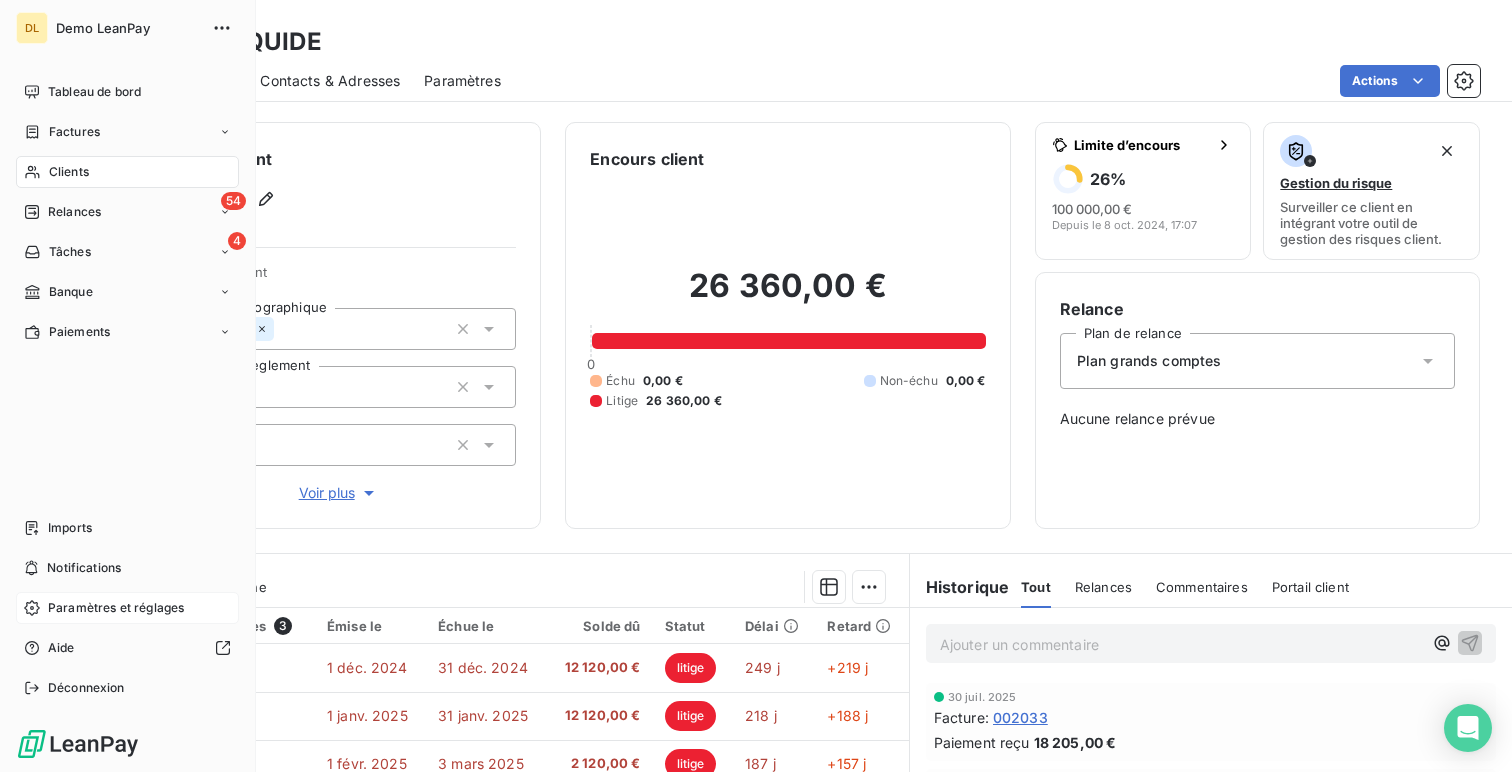 click on "Clients" at bounding box center (127, 172) 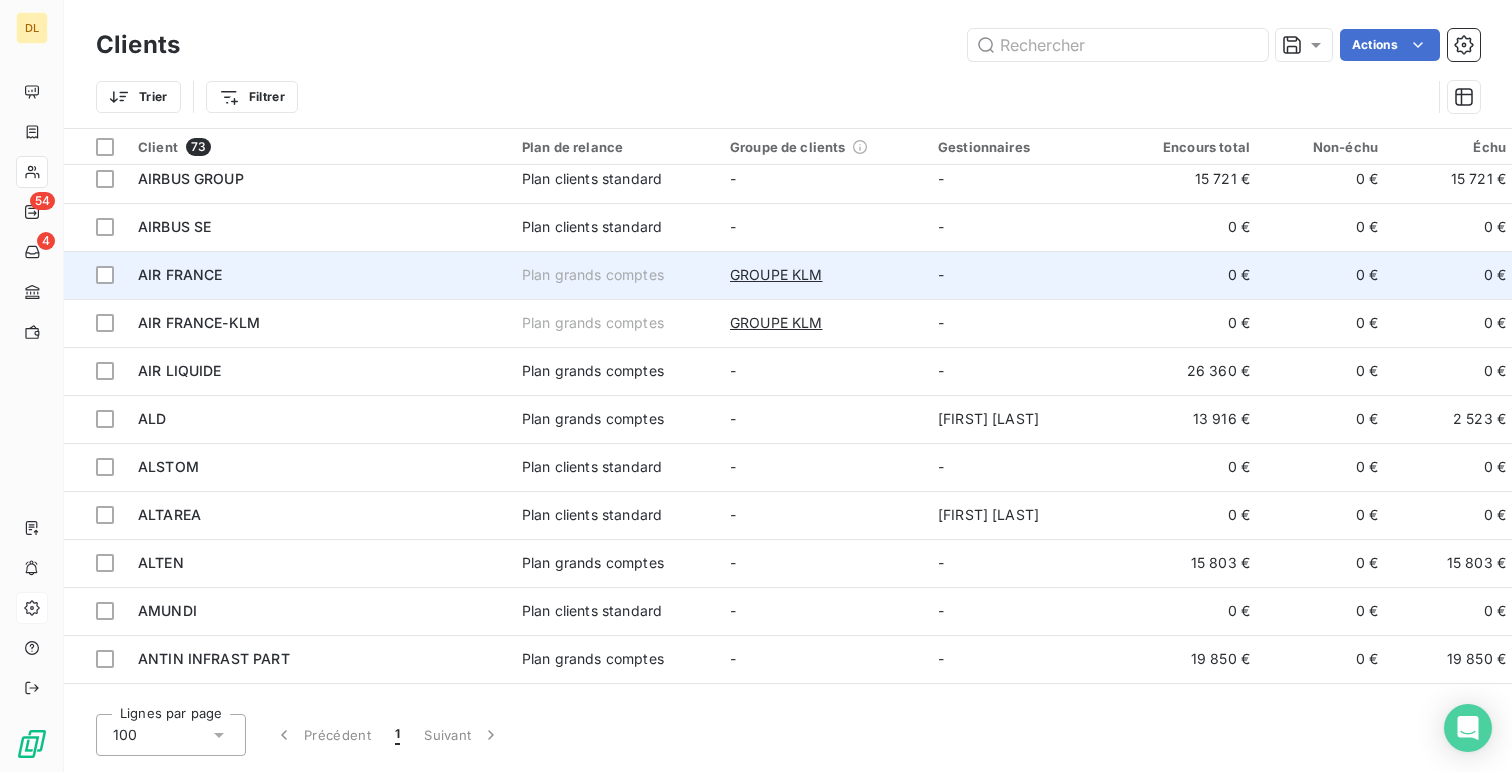 scroll, scrollTop: 107, scrollLeft: 0, axis: vertical 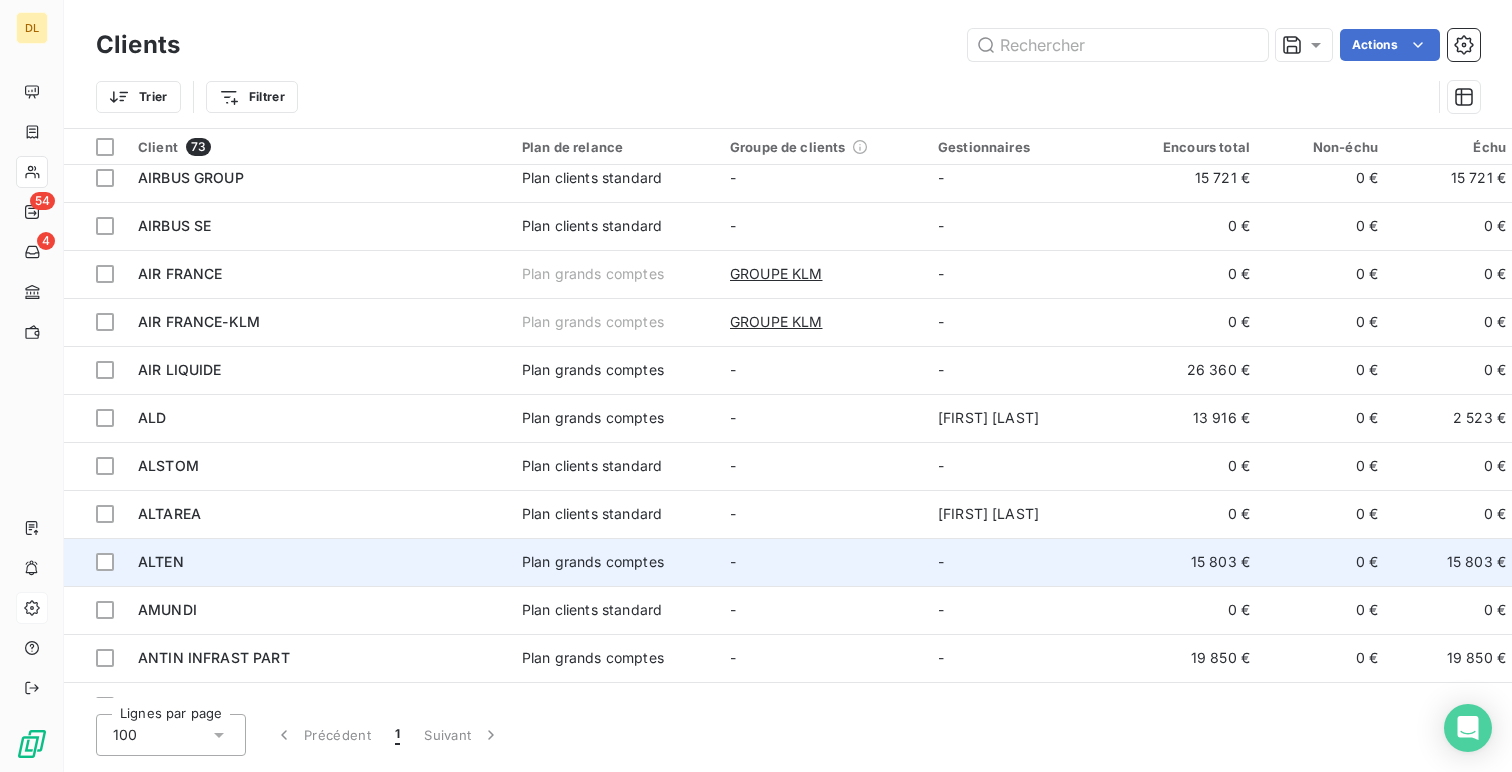 click on "ALTEN" at bounding box center (318, 562) 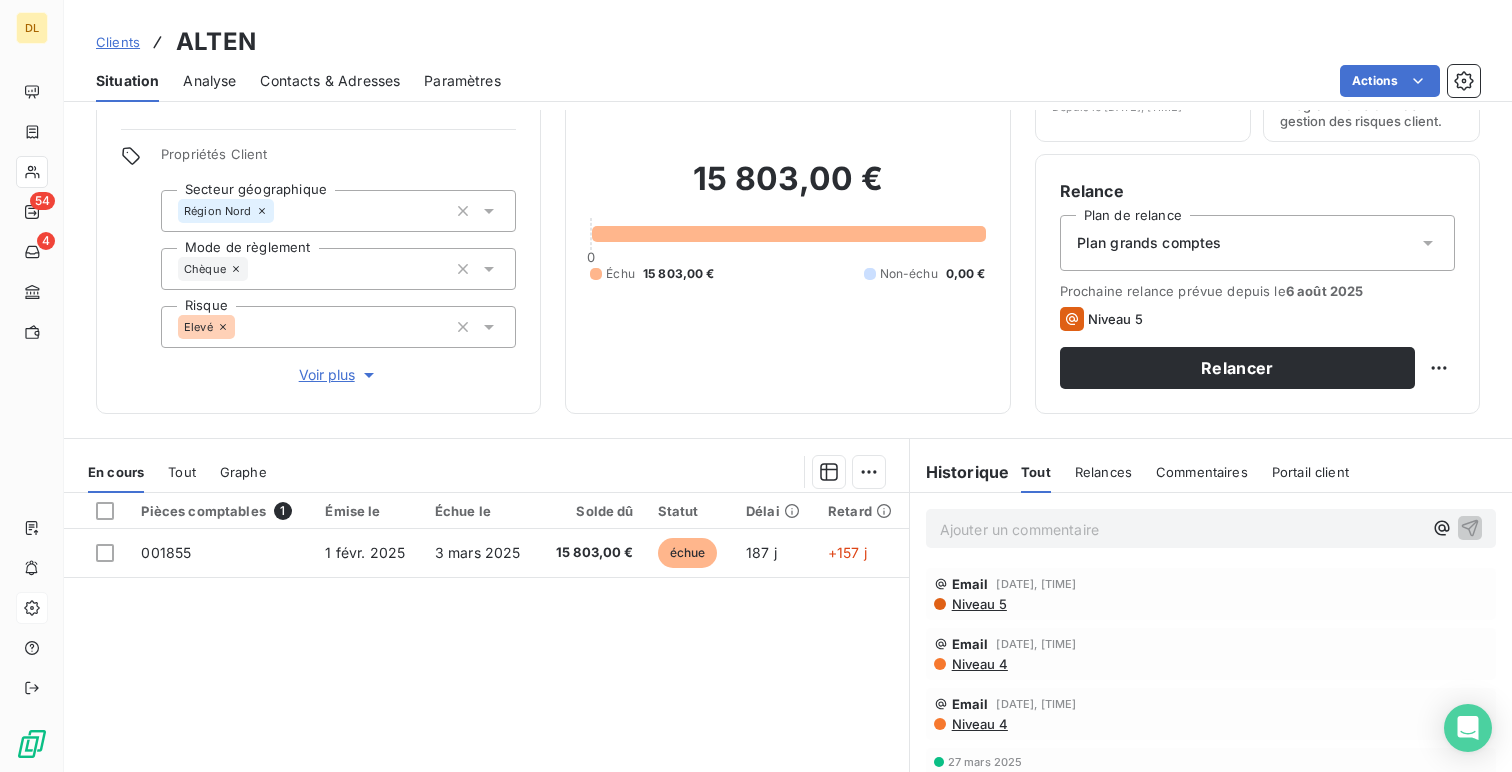 scroll, scrollTop: 15, scrollLeft: 0, axis: vertical 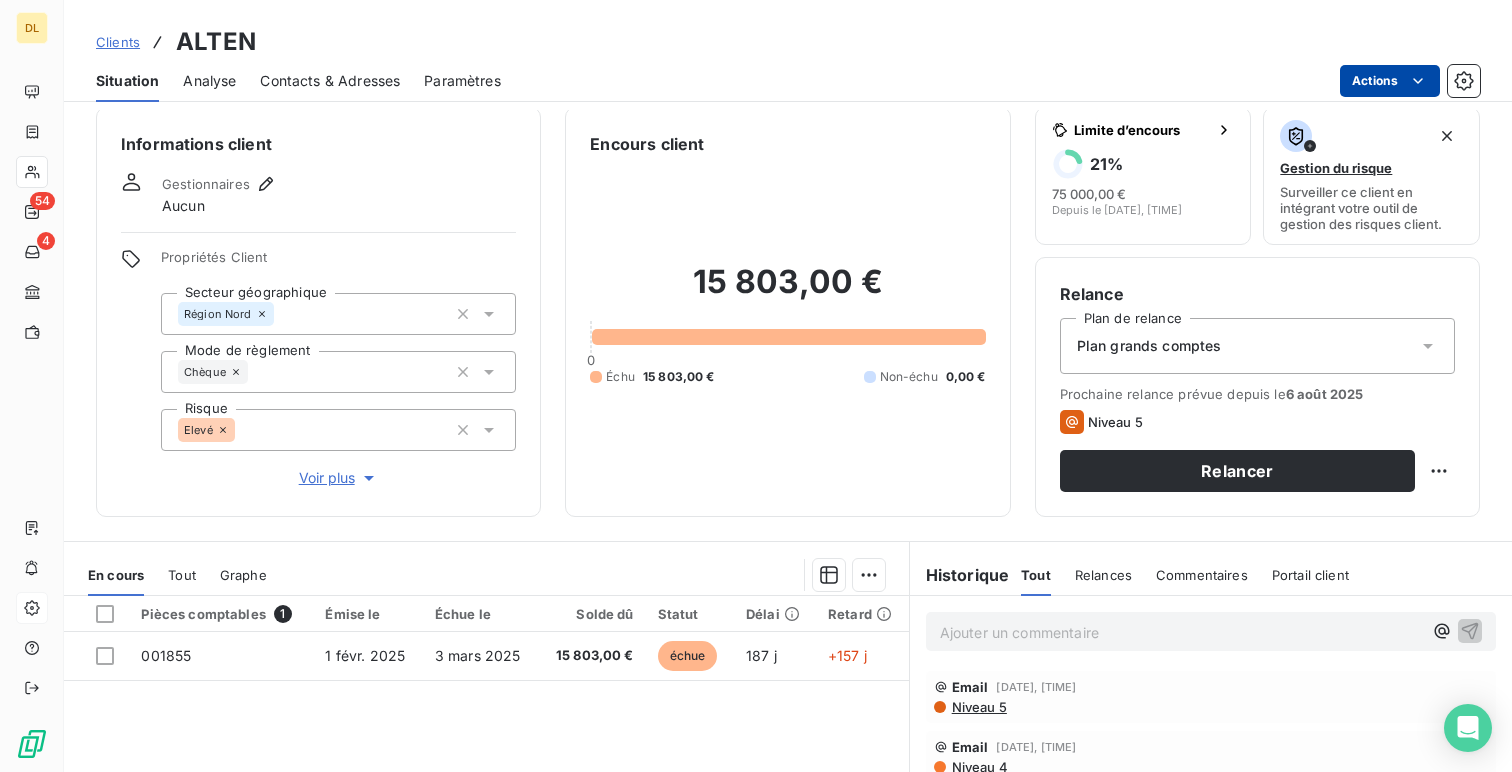 click on "DL 54 4 Clients ALTEN Situation Analyse Contacts & Adresses Paramètres Actions Informations client Gestionnaires Aucun Propriétés Client Secteur géographique Région Nord Mode de règlement Chèque Risque Elevé Voir plus Encours client 15 803,00 € 0 Échu 15 803,00 € Non-échu 0,00 € Limite d’encours 21 % 75 000,00 € Gestion du risque Surveiller ce client en intégrant votre outil de gestion des risques client. Relance Plan de relance Plan grands comptes Prochaine relance prévue depuis le [DATE] Niveau 5 Relancer En cours Tout Graphe Pièces comptables 1 Émise le Échue le Solde dû Statut Délai Retard 001855 [DATE] [DATE] 15 803,00 € échue 187 j +157 j Lignes par page 25 Précédent 1 Suivant Historique Tout Relances Commentaires Portail client Tout Relances Commentaires Portail client Ajouter un commentaire ﻿ Email [DATE], [TIME] Niveau 5 Email [DATE], [TIME] Niveau 4 Email [DATE], [TIME]" at bounding box center (756, 386) 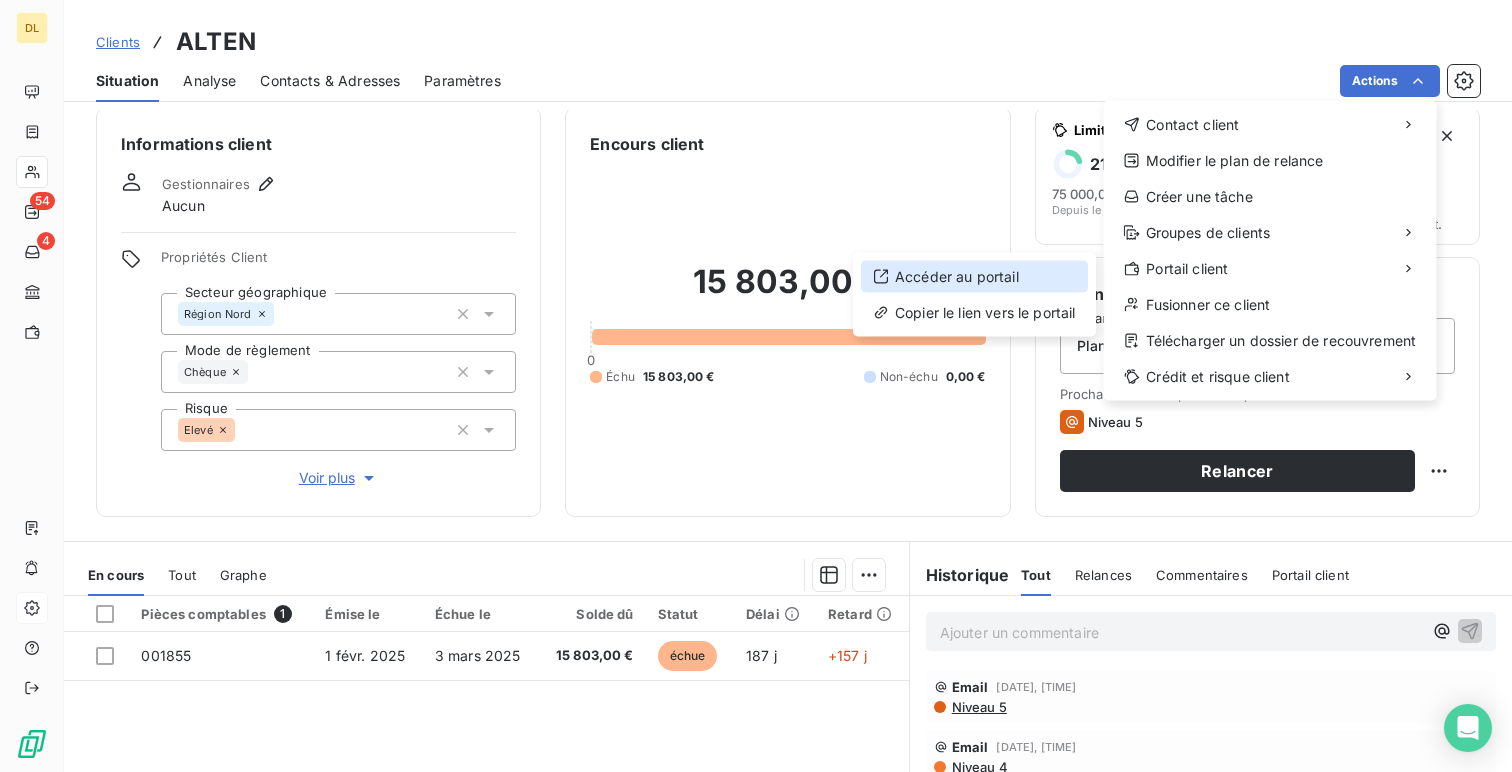 click on "Accéder au portail" at bounding box center [974, 277] 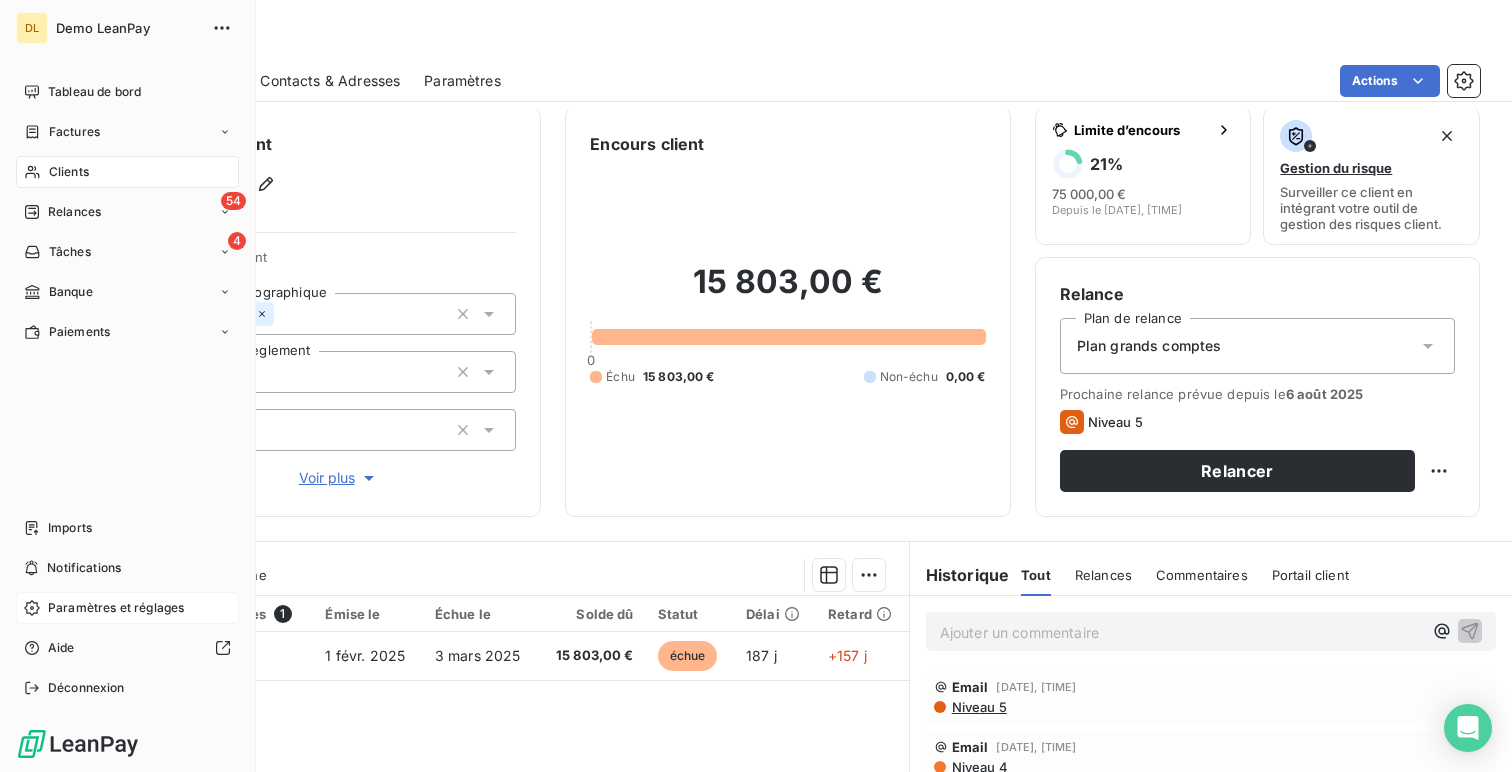 click on "Paramètres et réglages" at bounding box center (116, 608) 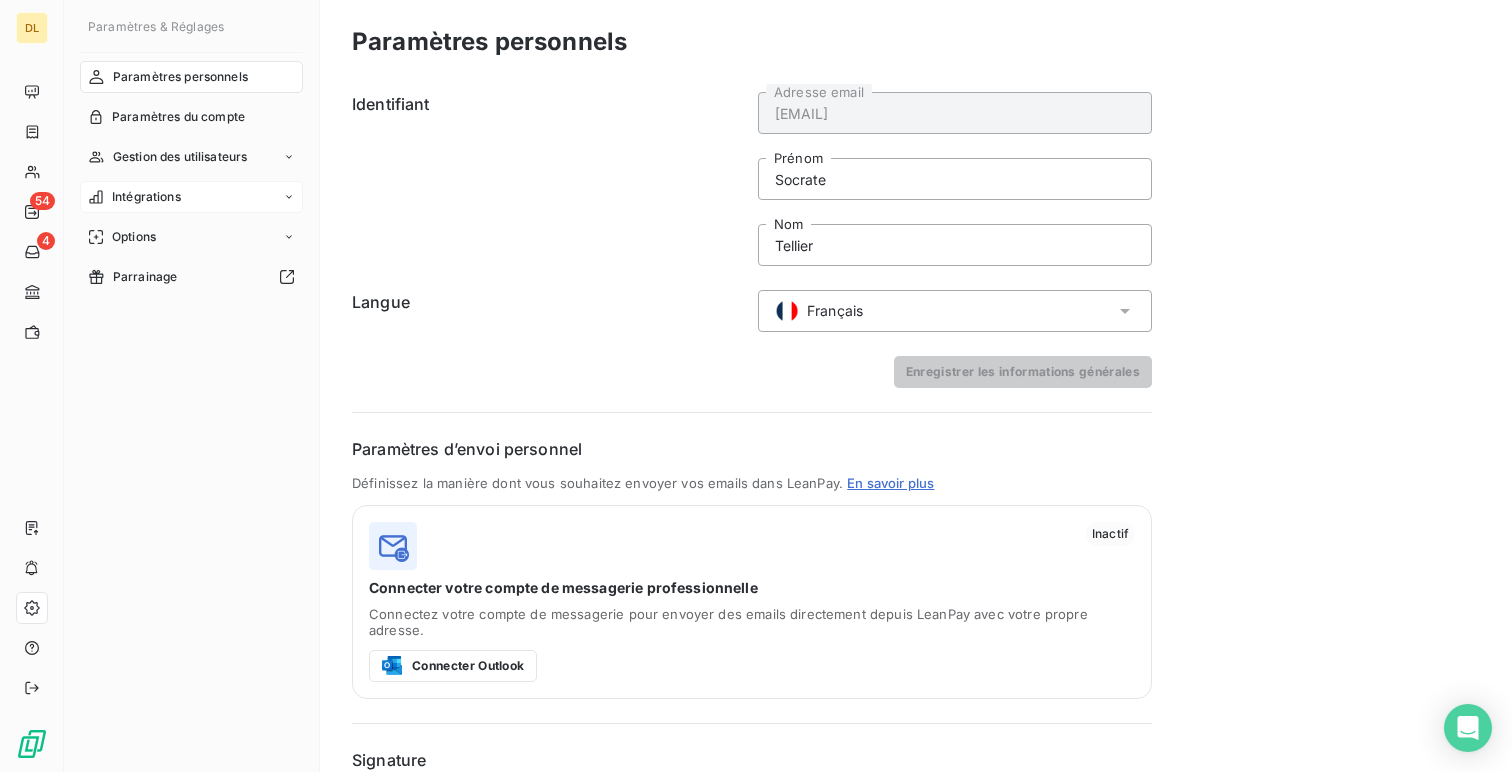 click on "Intégrations" at bounding box center [191, 197] 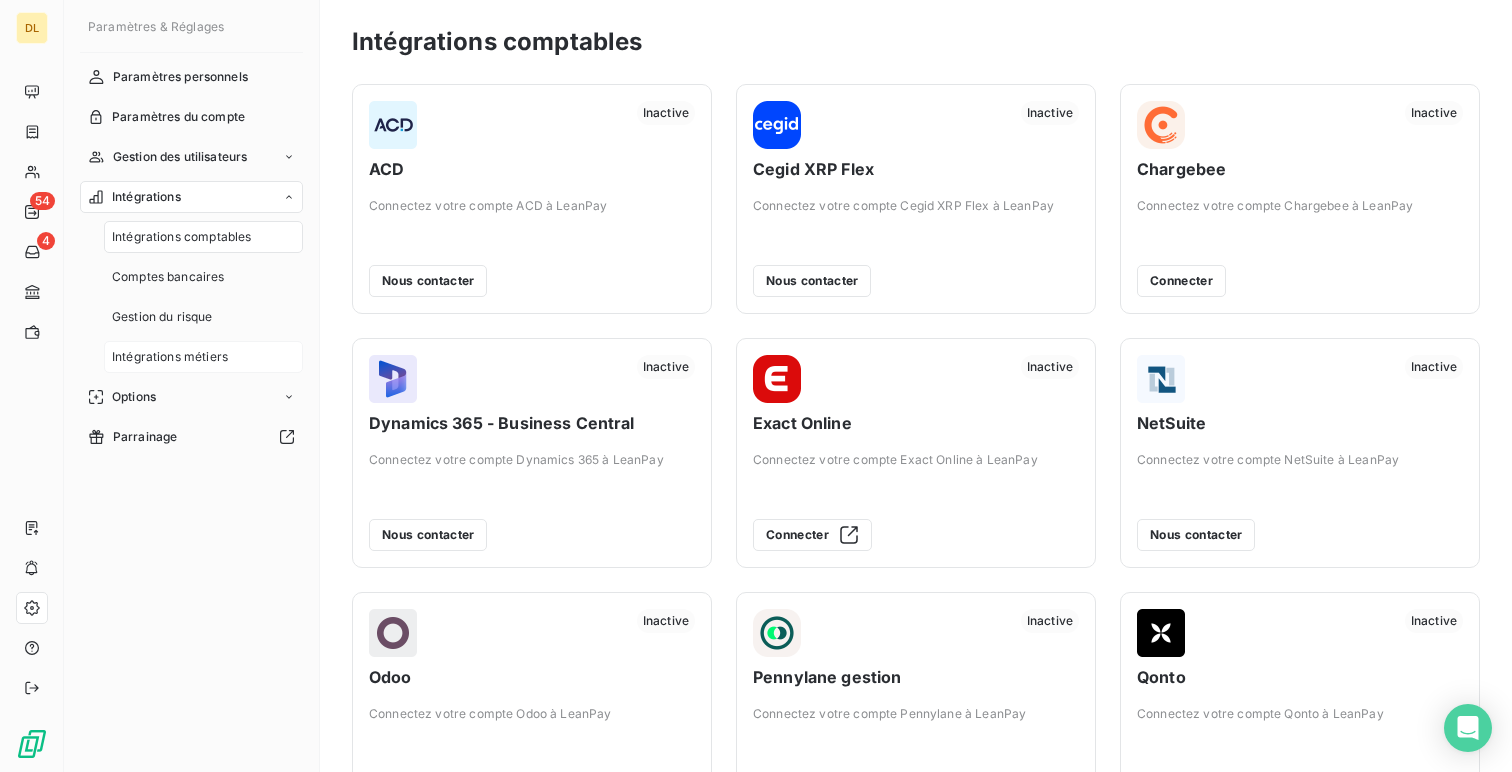click on "Intégrations métiers" at bounding box center (170, 357) 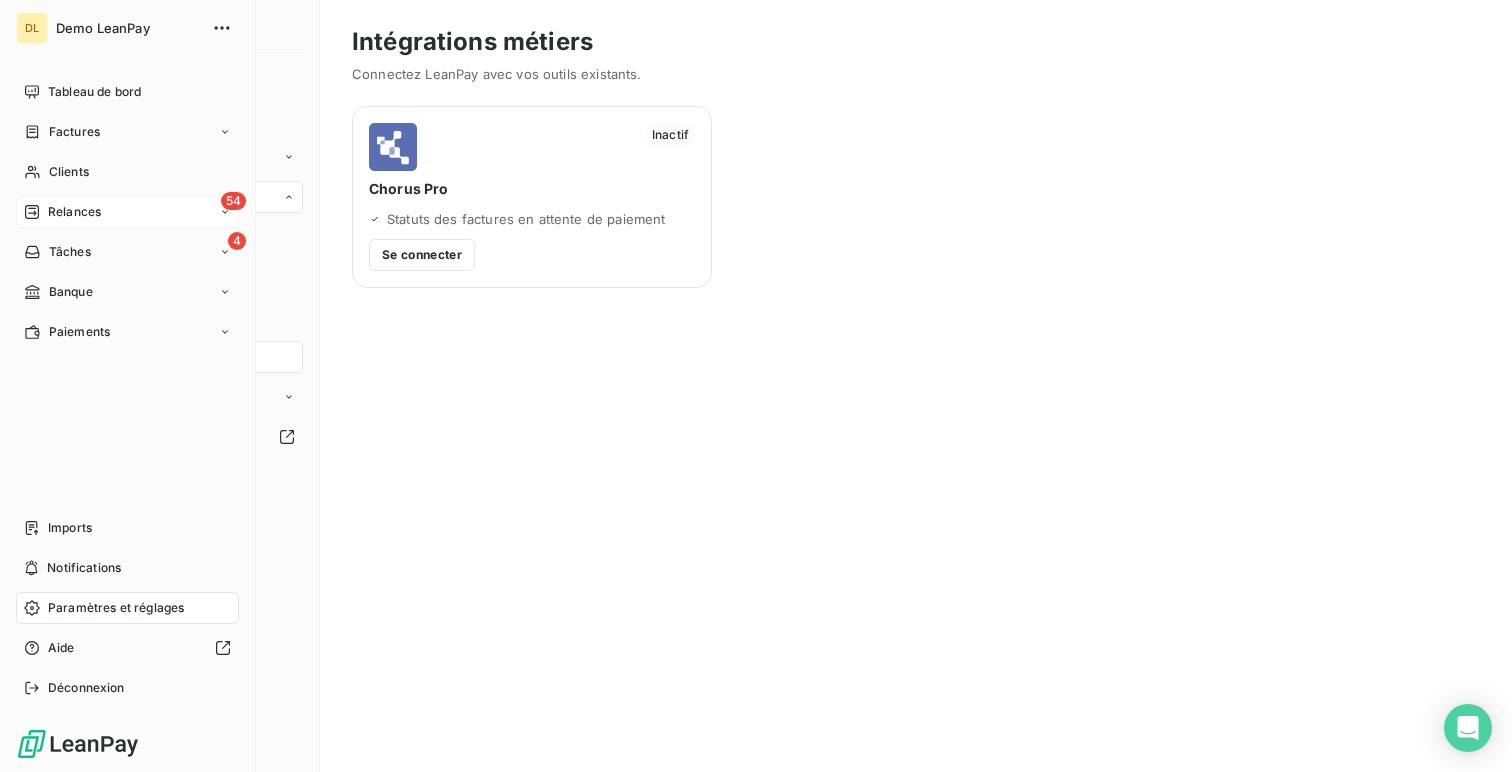 click on "Relances" at bounding box center [74, 212] 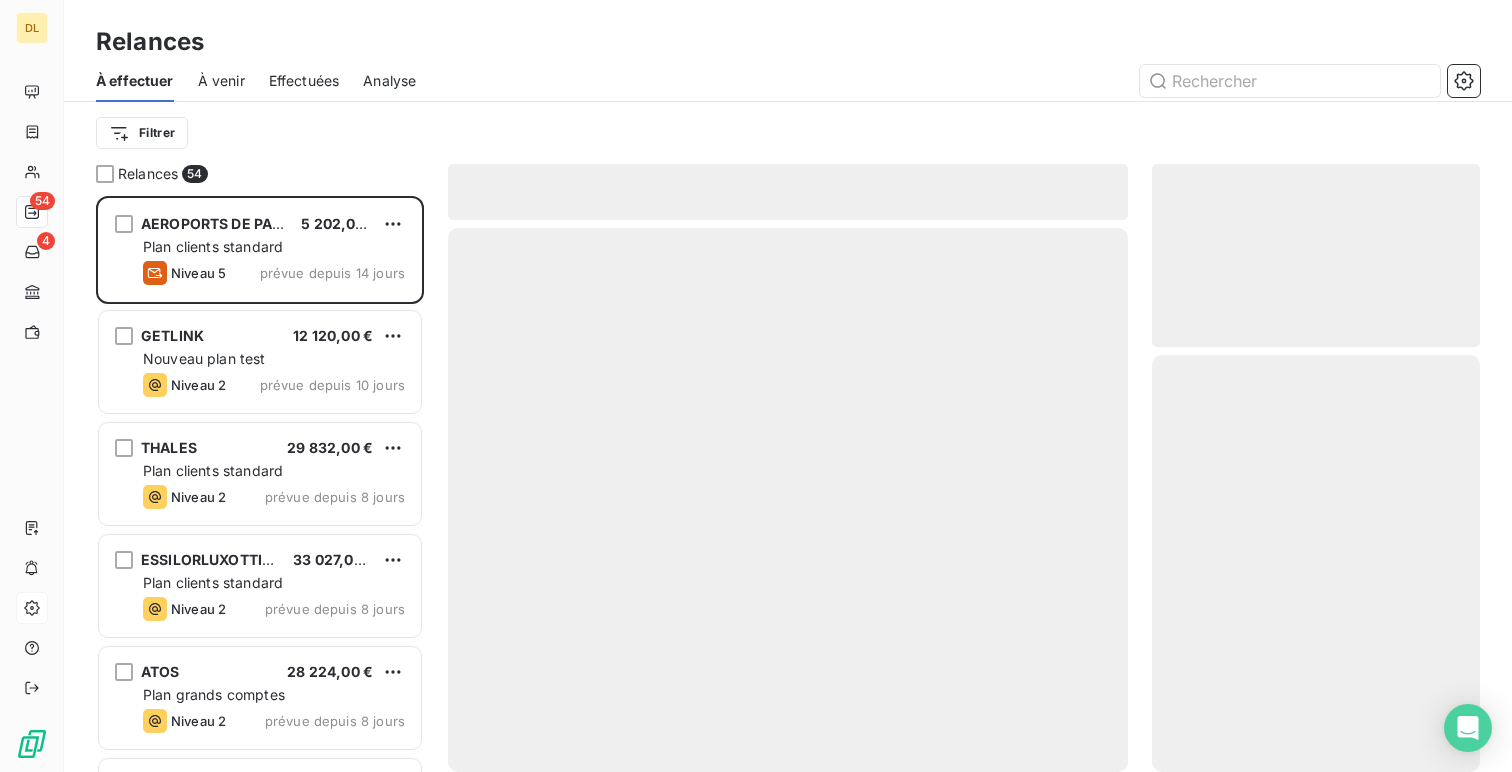 scroll, scrollTop: 1, scrollLeft: 1, axis: both 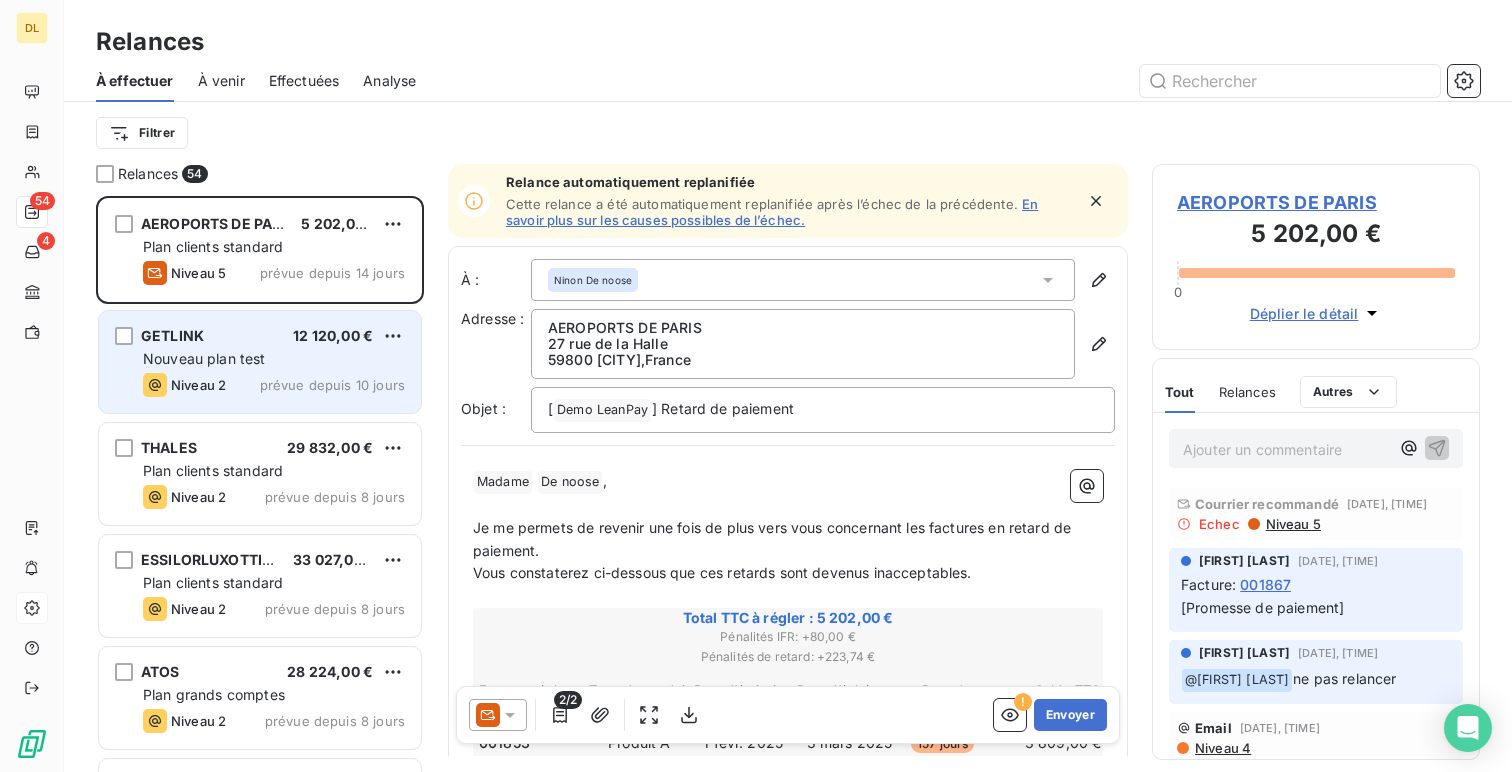 click on "GETLINK 12 120,00 € Nouveau plan test Niveau 2 prévue depuis 10 jours" at bounding box center (260, 362) 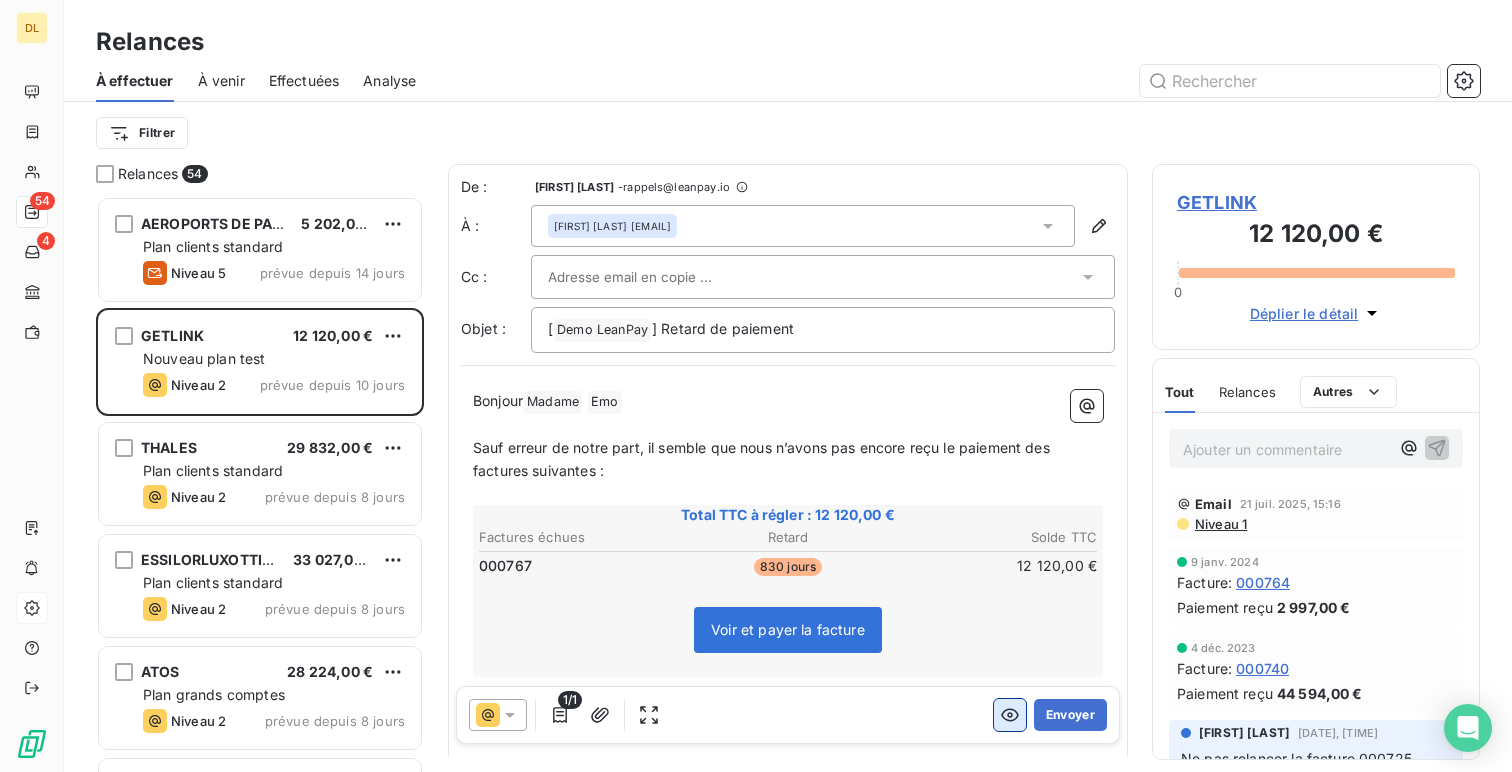 click at bounding box center (1010, 715) 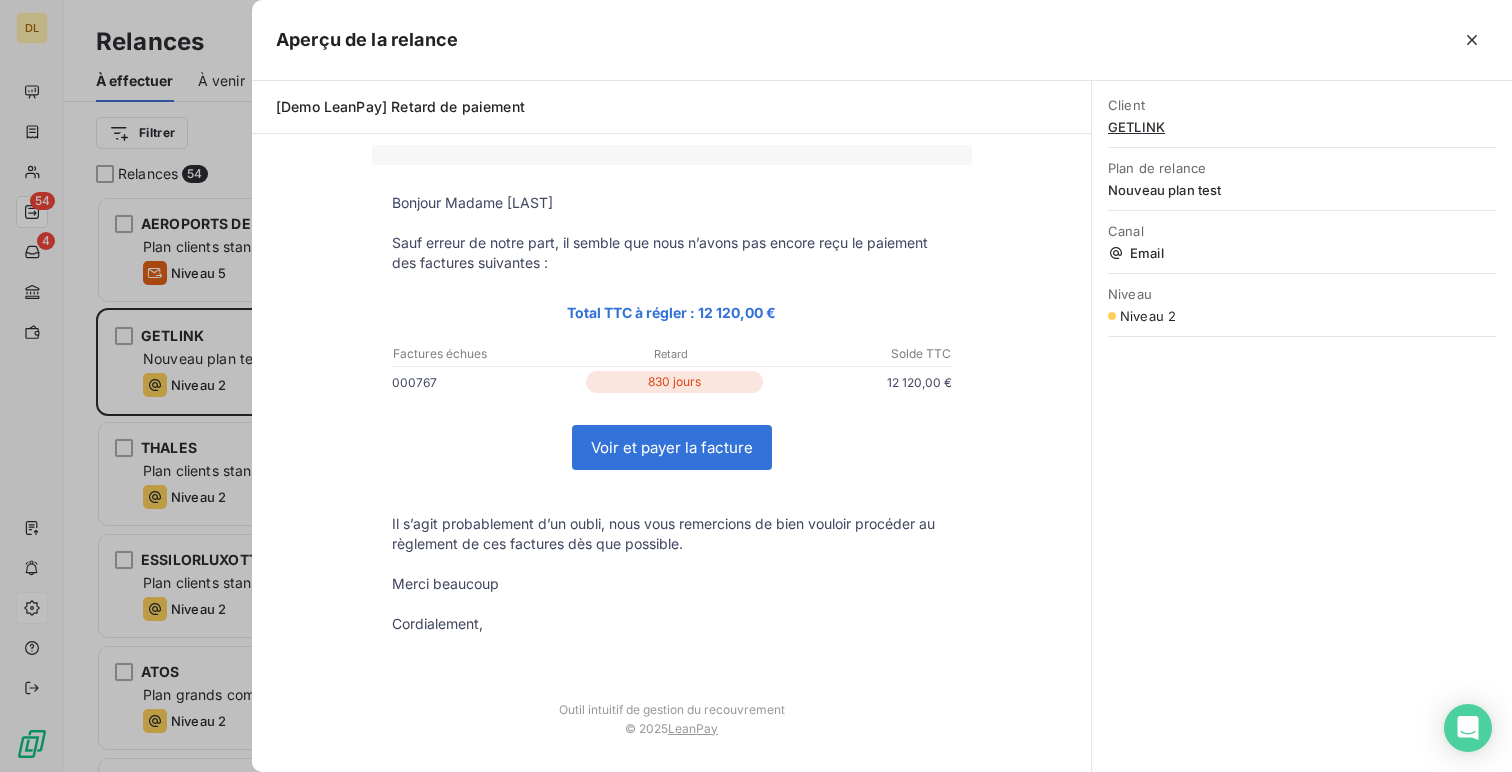 scroll, scrollTop: 0, scrollLeft: 0, axis: both 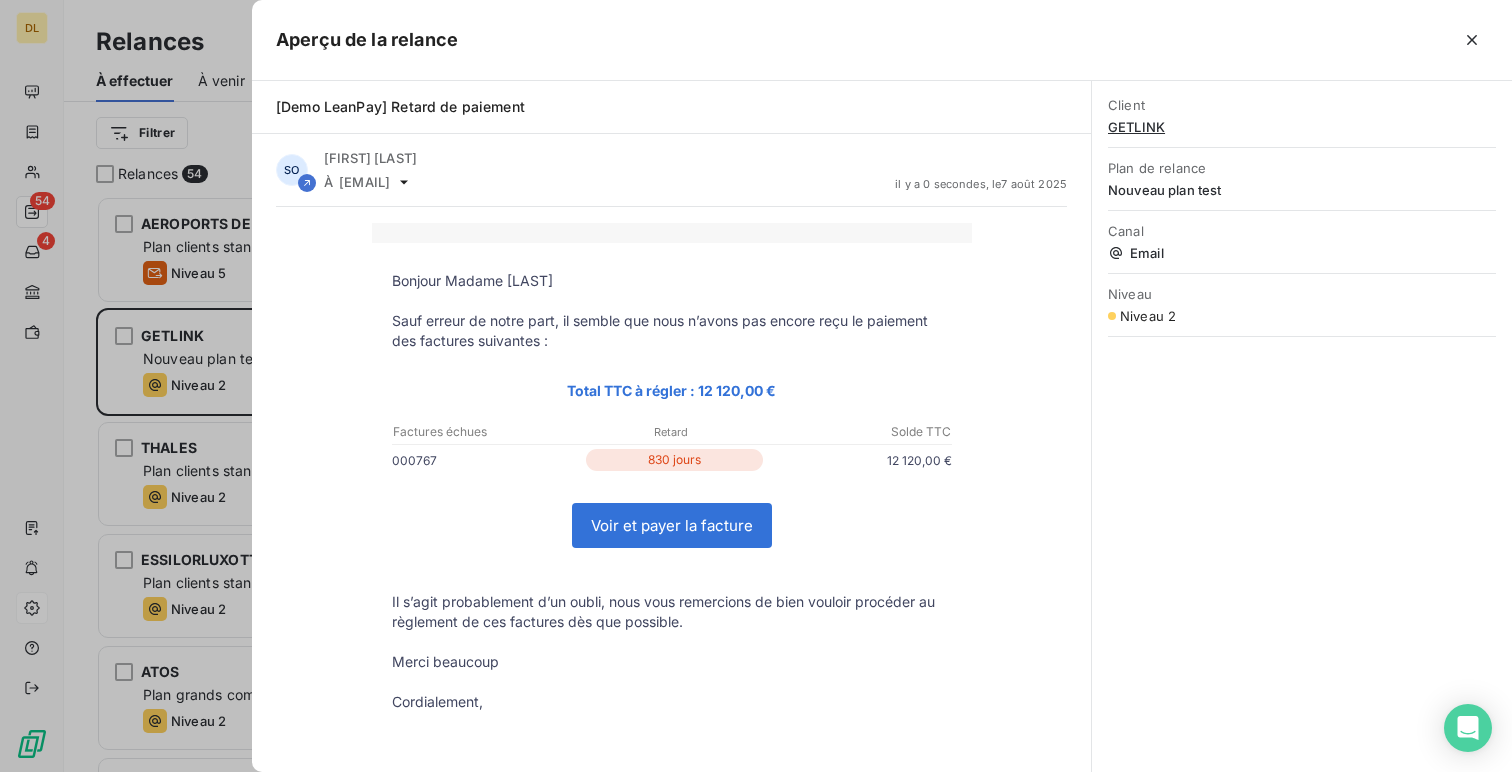 click at bounding box center (756, 386) 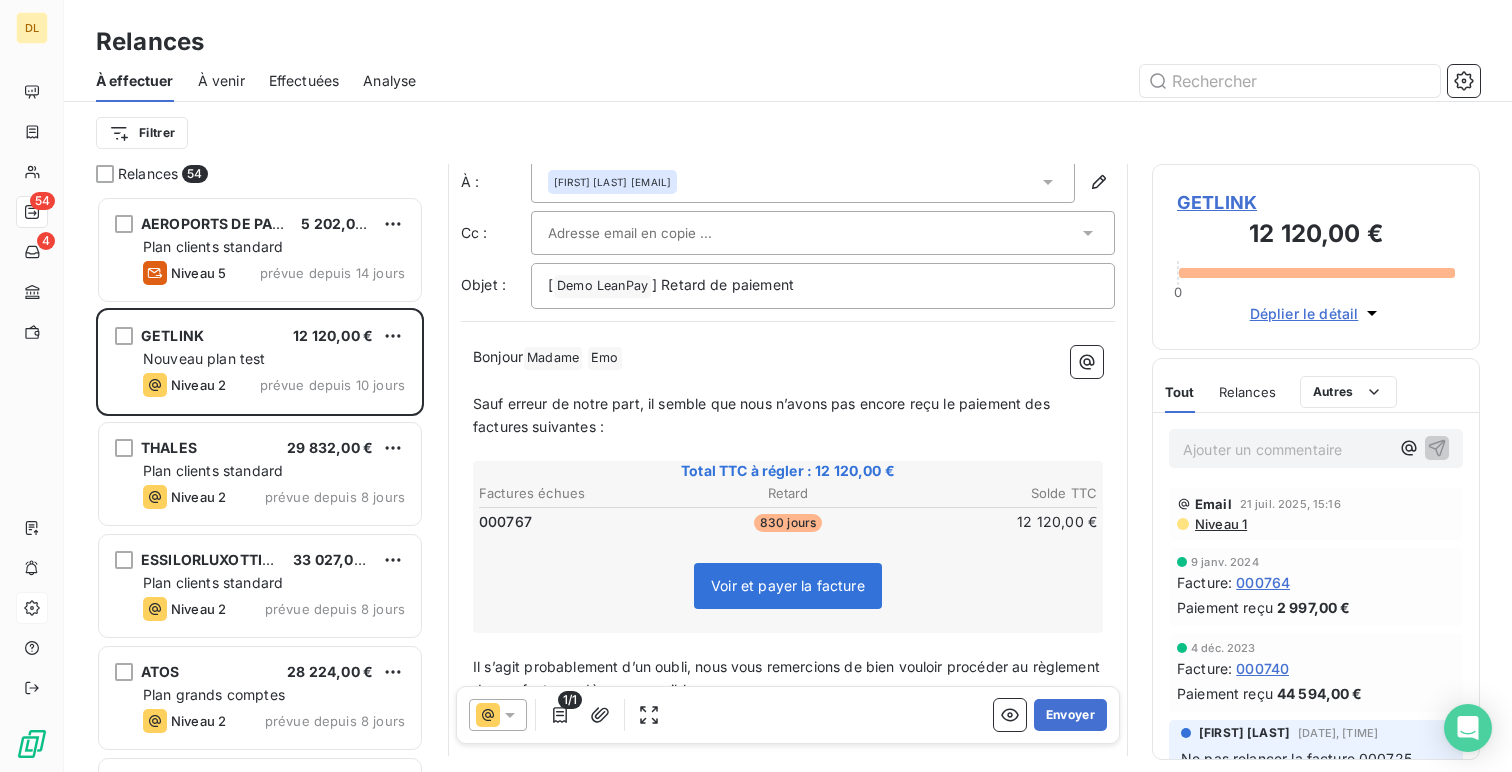 scroll, scrollTop: 0, scrollLeft: 0, axis: both 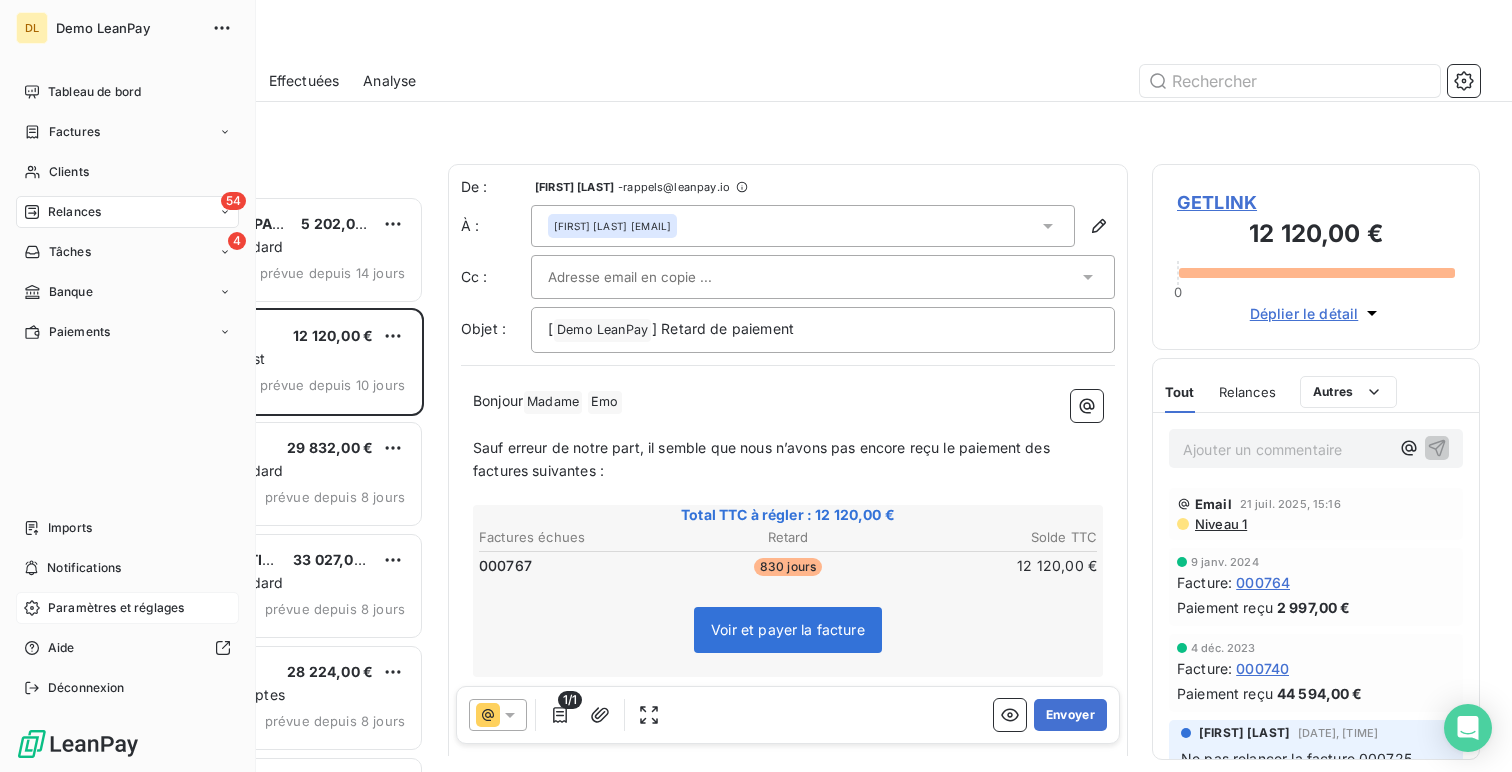 click on "Paramètres et réglages" at bounding box center [127, 608] 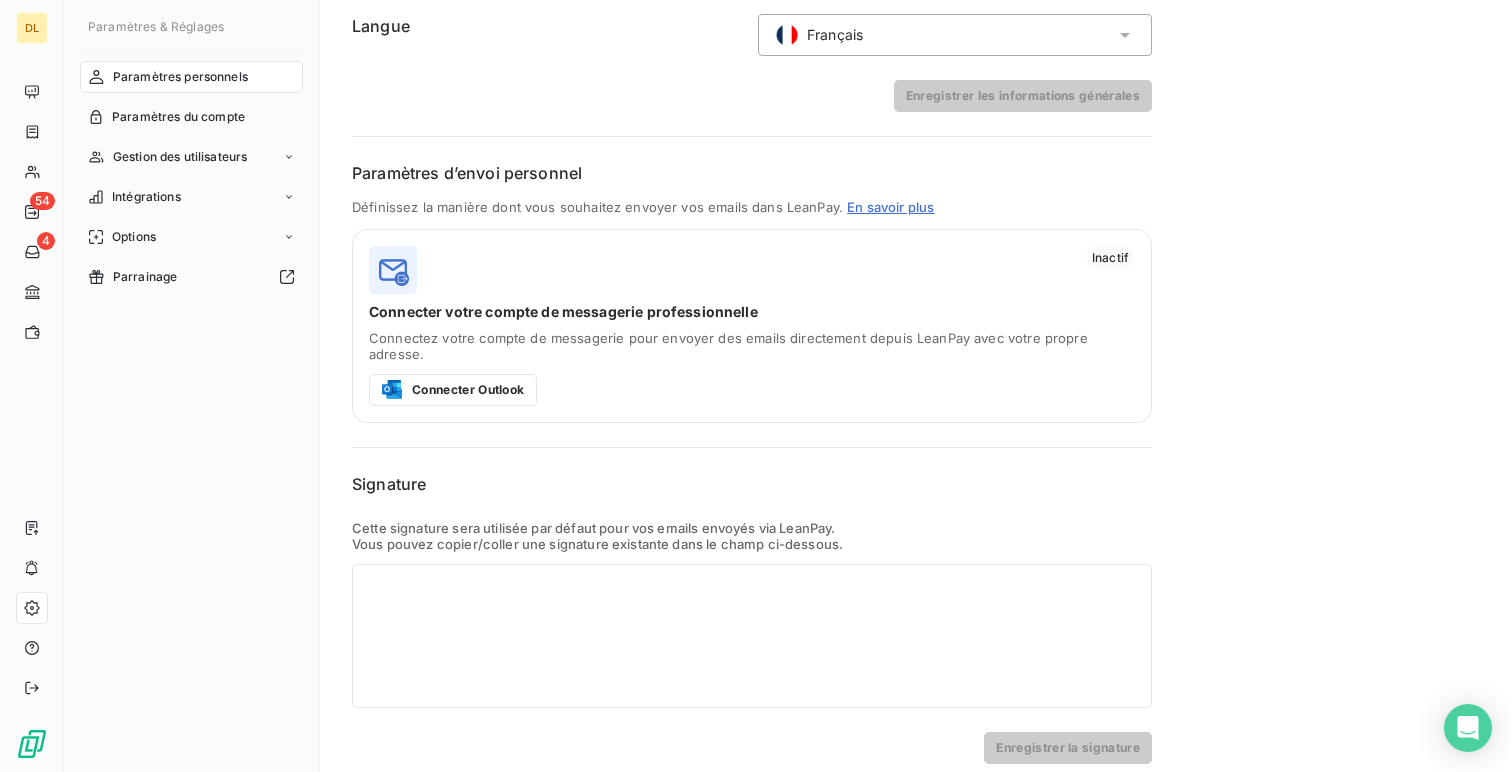 scroll, scrollTop: 0, scrollLeft: 0, axis: both 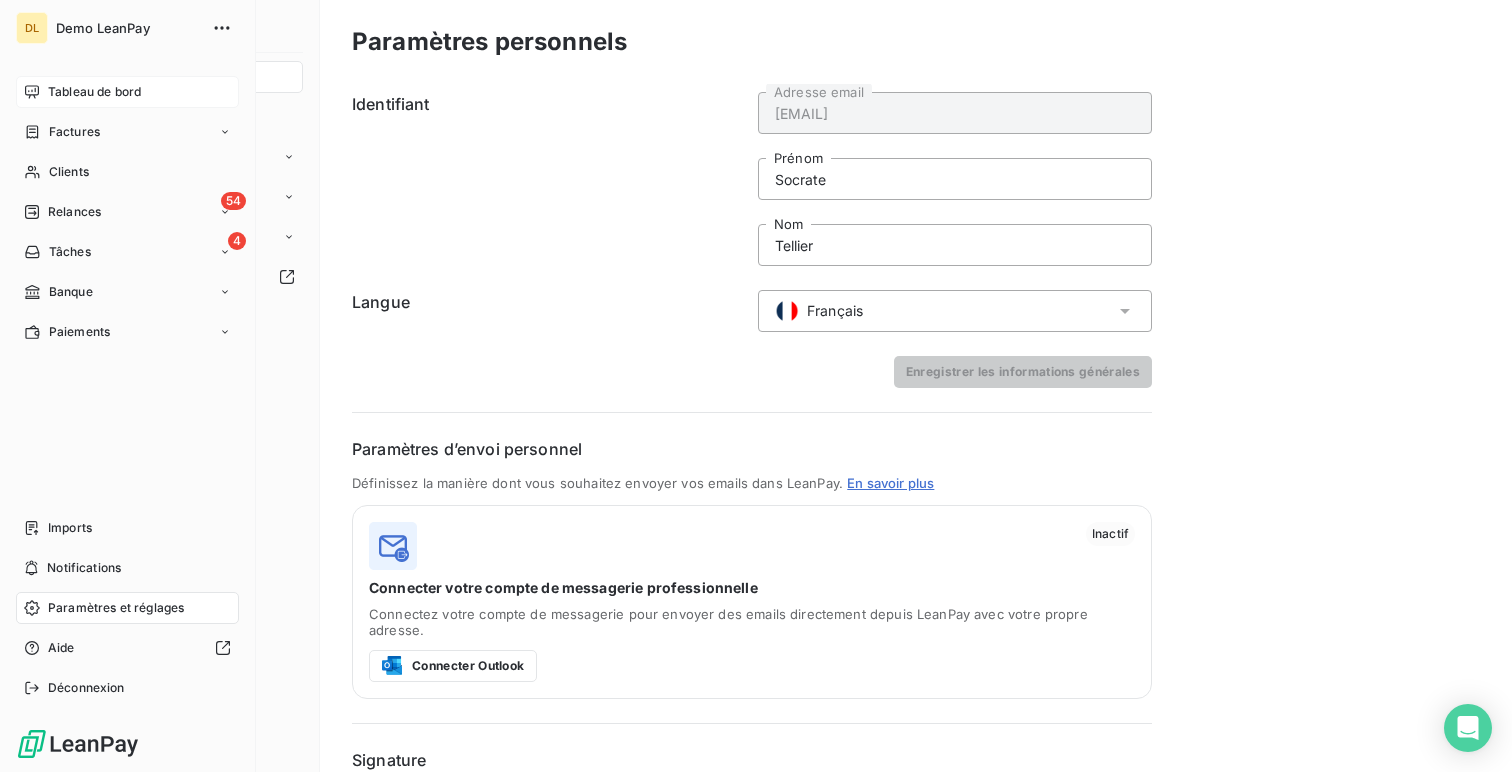 click on "Tableau de bord" at bounding box center (94, 92) 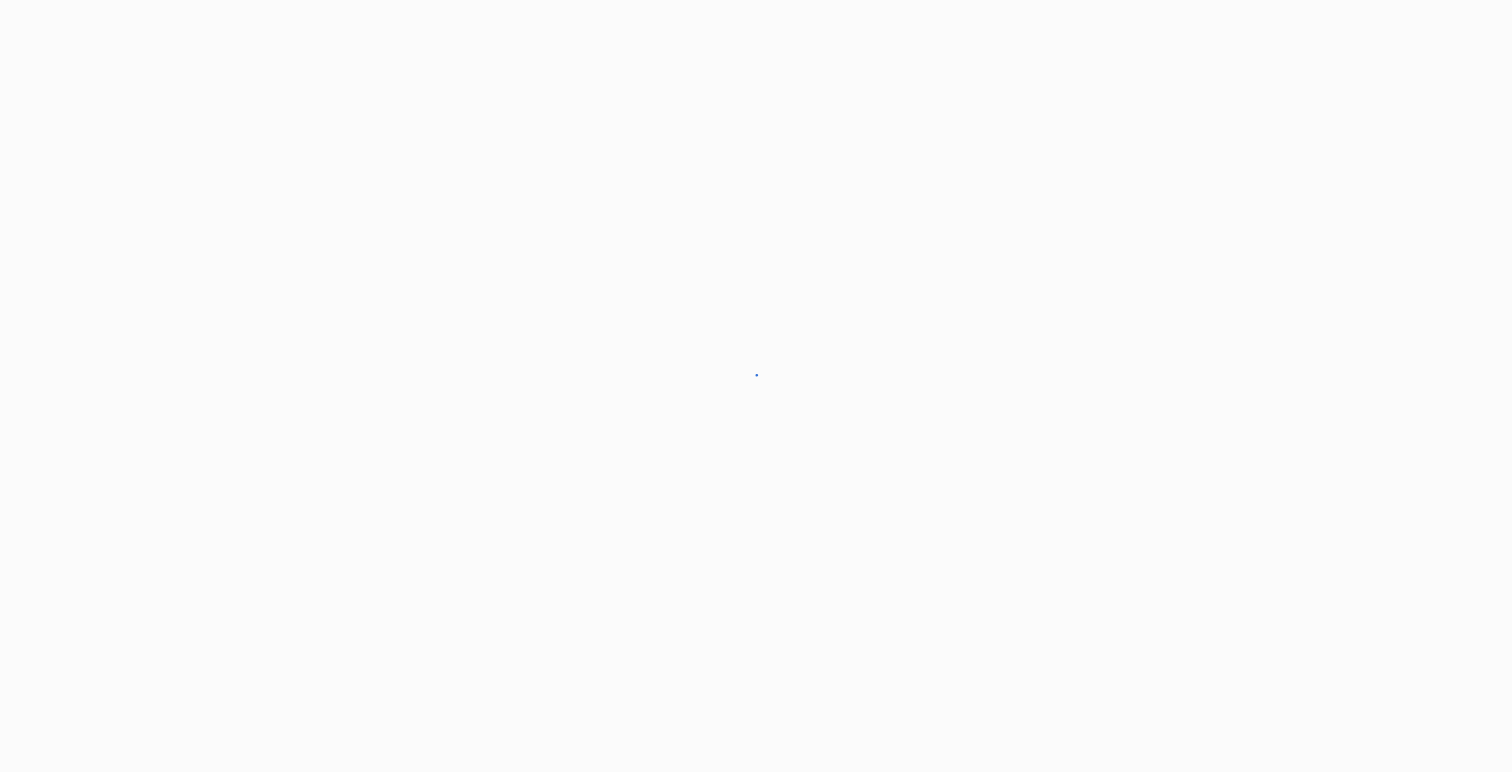 scroll, scrollTop: 0, scrollLeft: 0, axis: both 